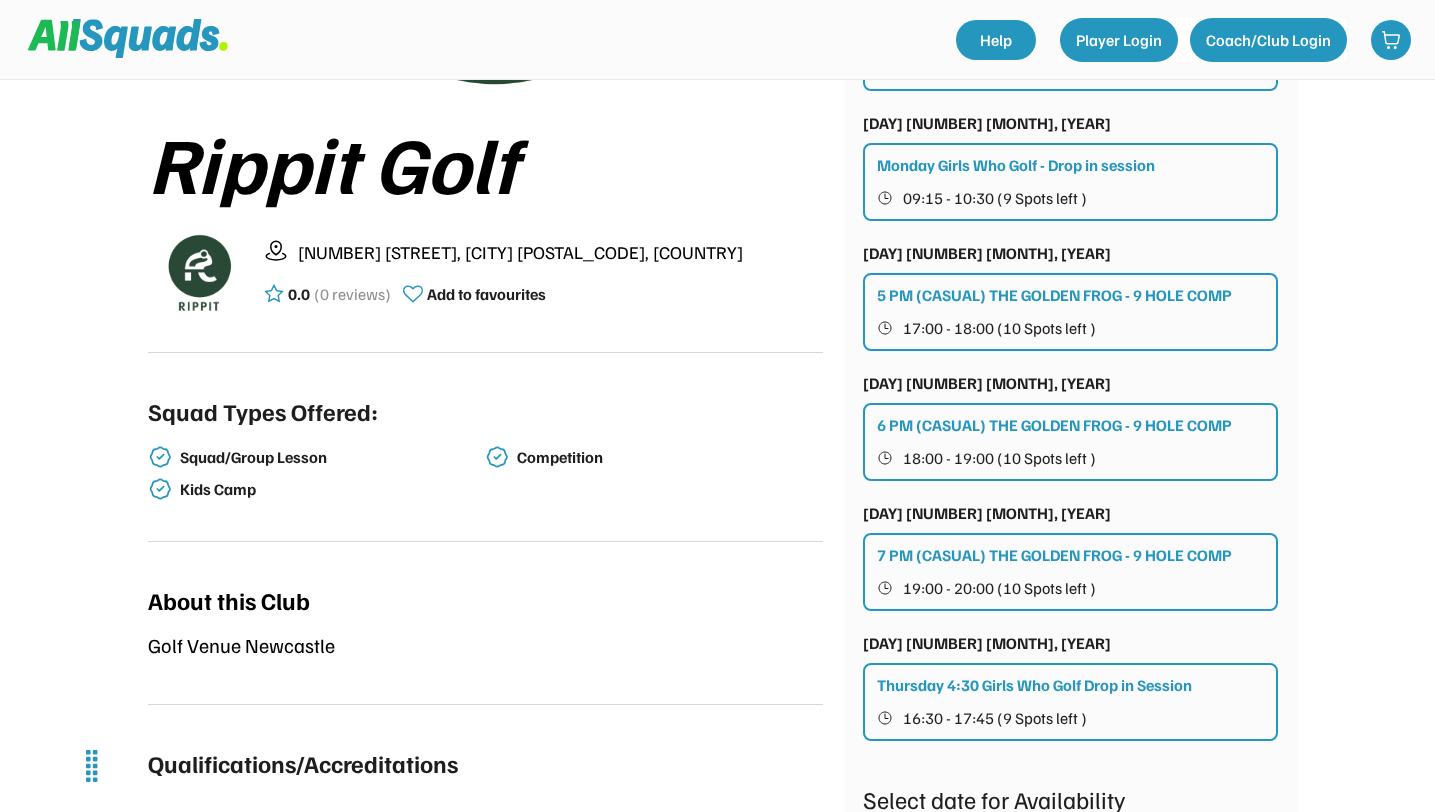scroll, scrollTop: 359, scrollLeft: 0, axis: vertical 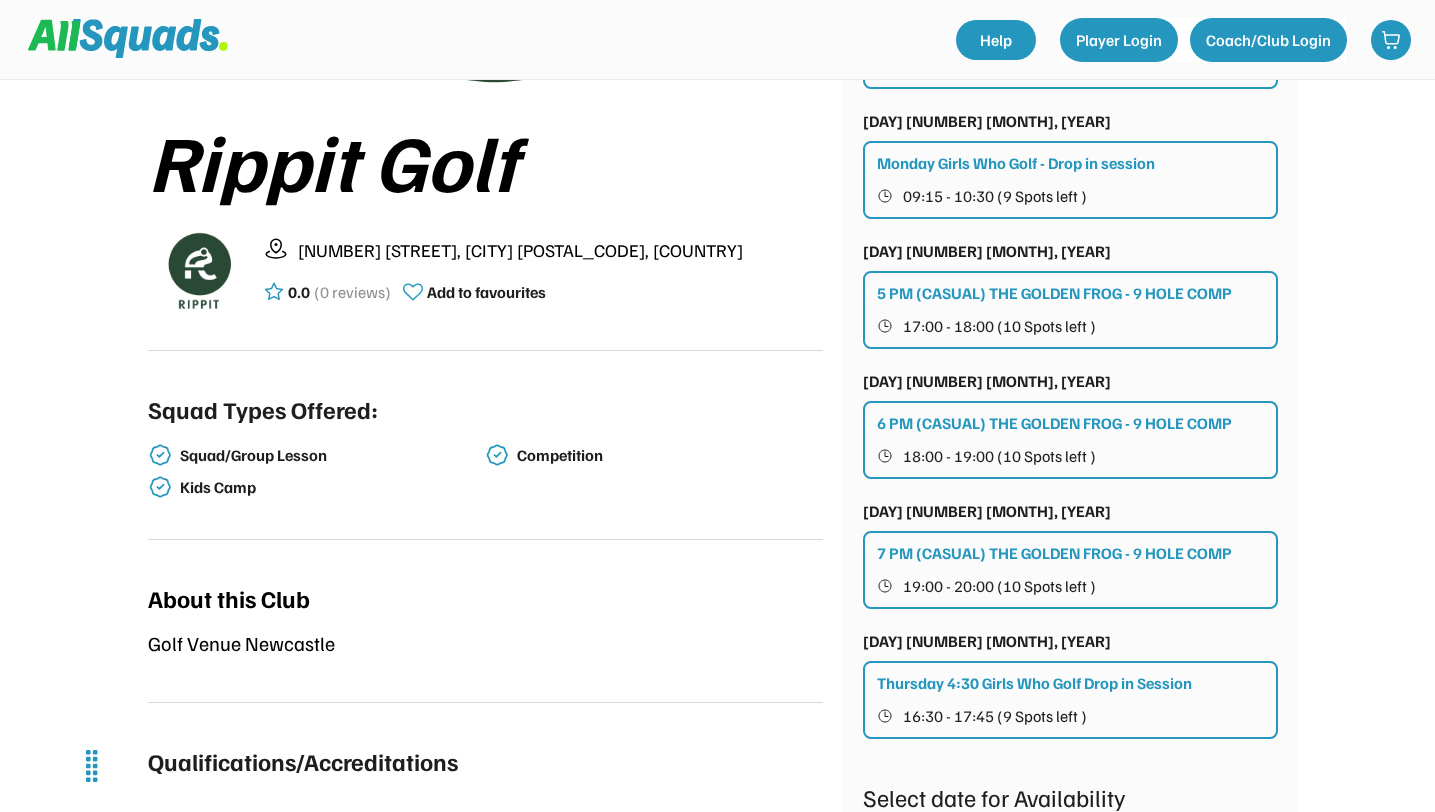 click on "18:00 - 19:00  (10 Spots left )" at bounding box center (999, 456) 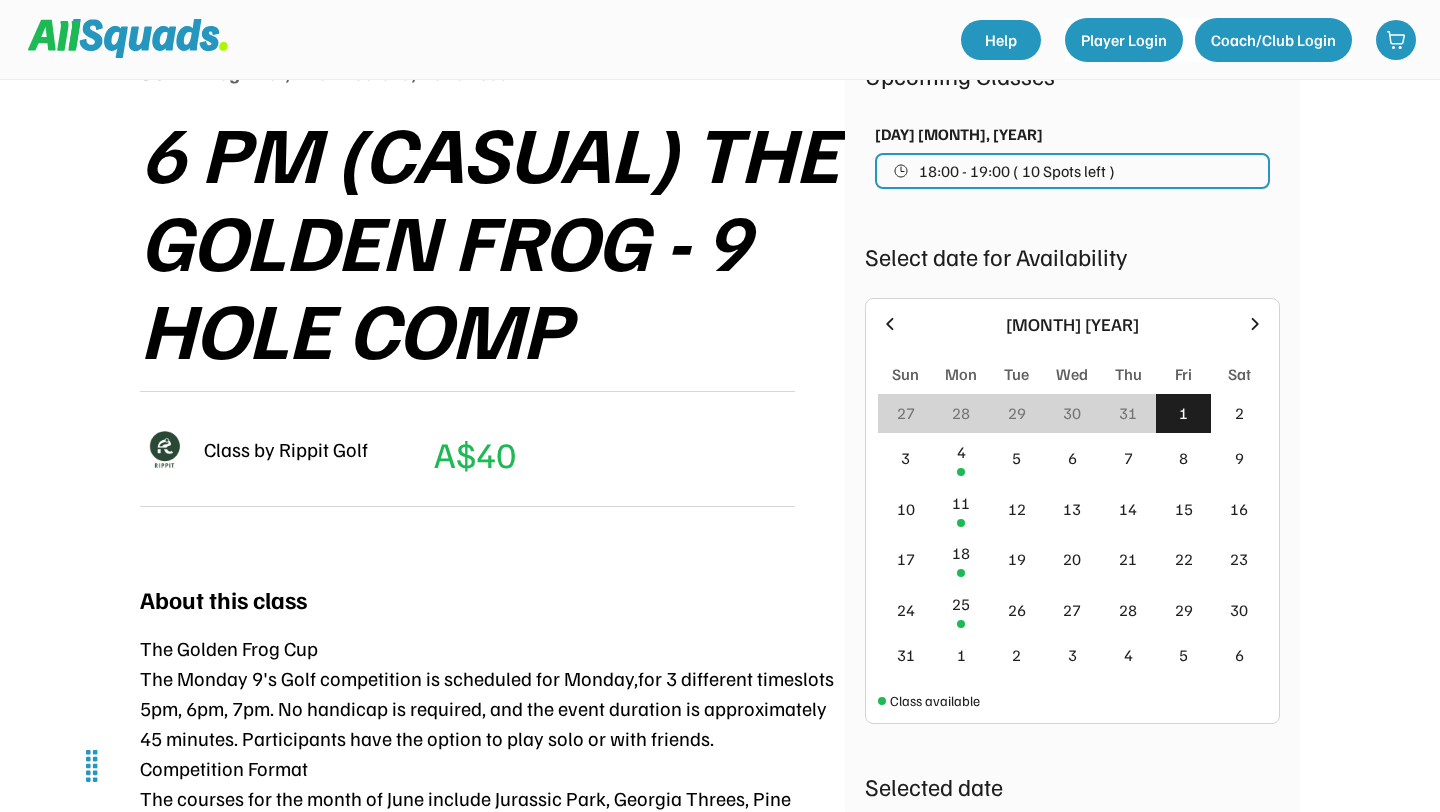 scroll, scrollTop: 284, scrollLeft: 0, axis: vertical 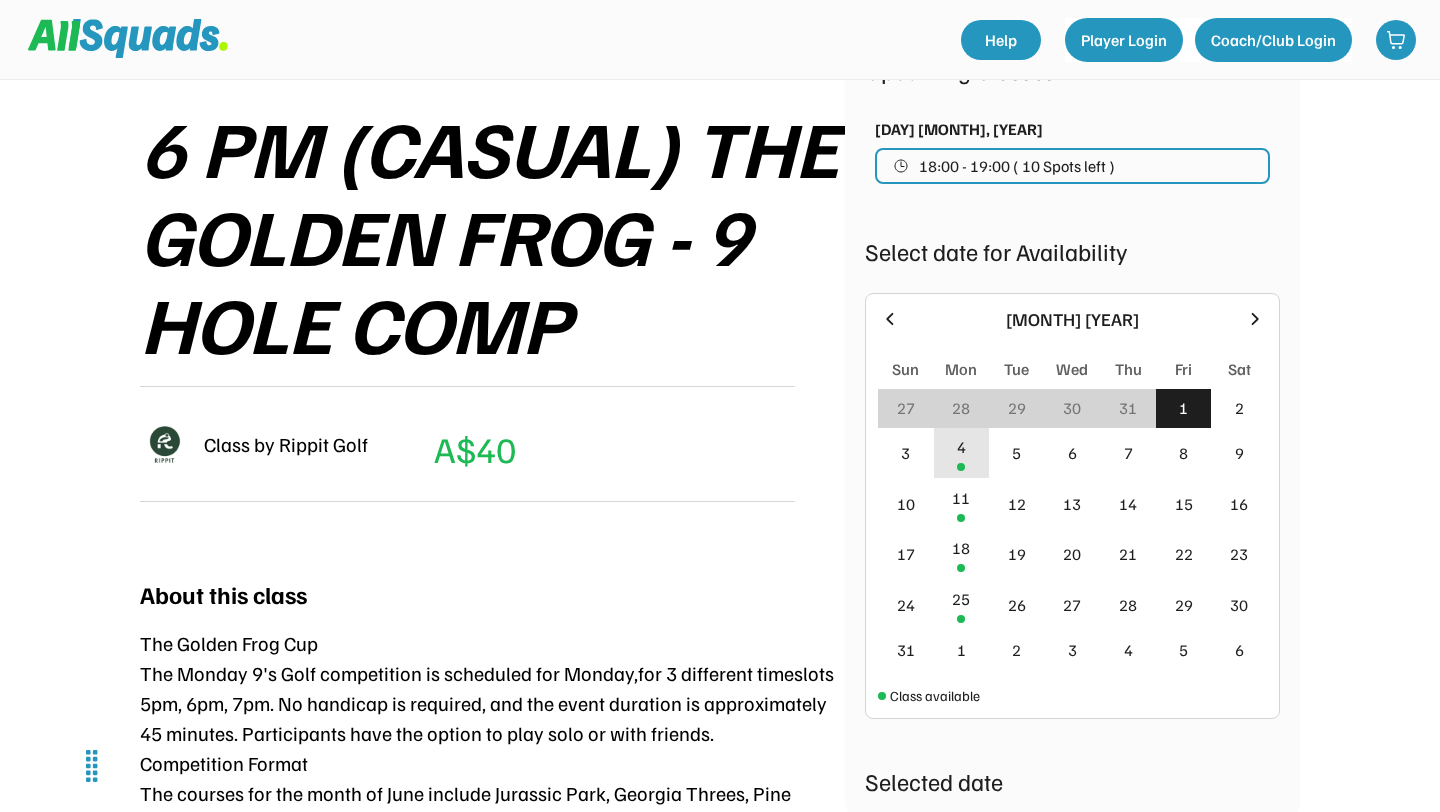 click on "4" at bounding box center [962, 453] 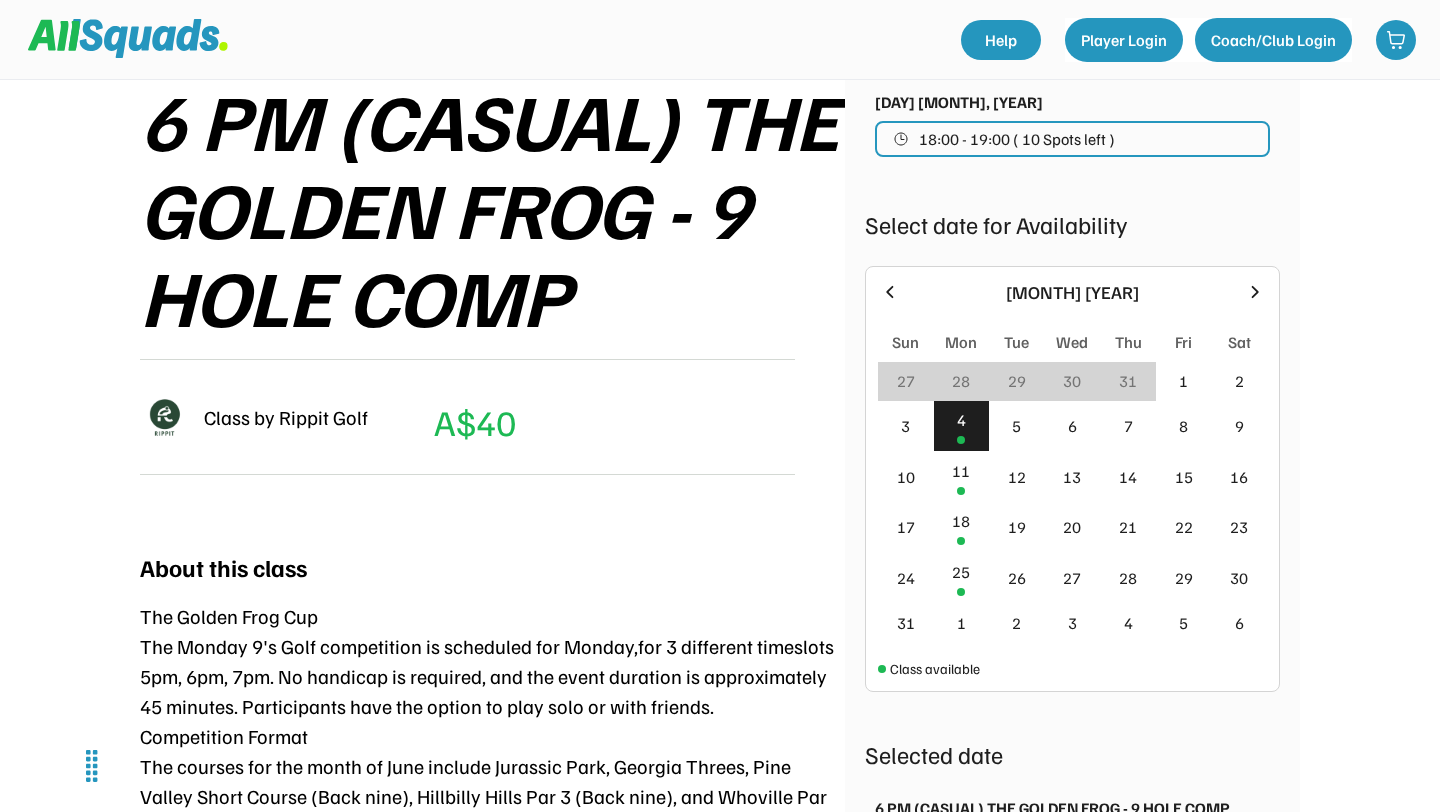 scroll, scrollTop: 396, scrollLeft: 0, axis: vertical 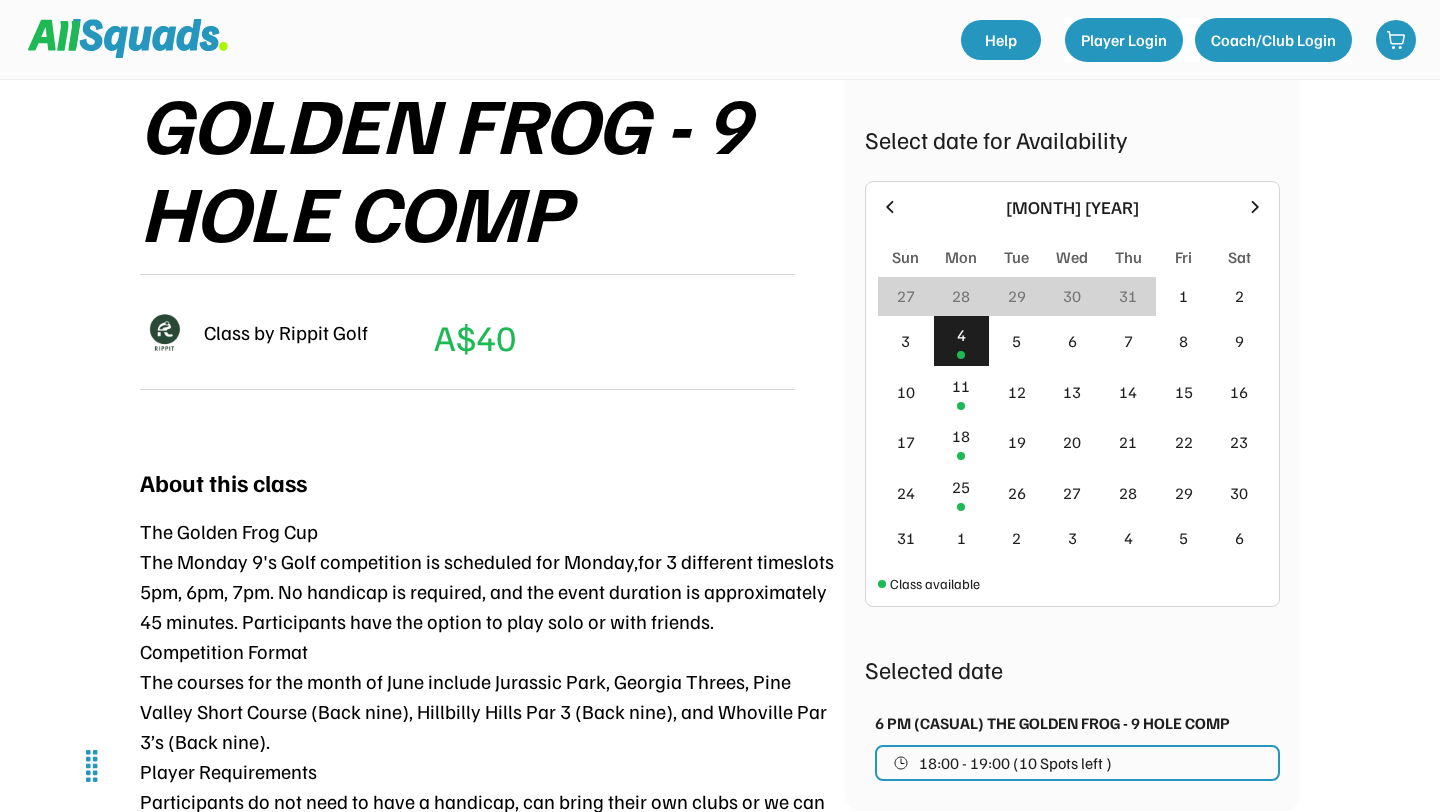 click on "4" at bounding box center (961, 335) 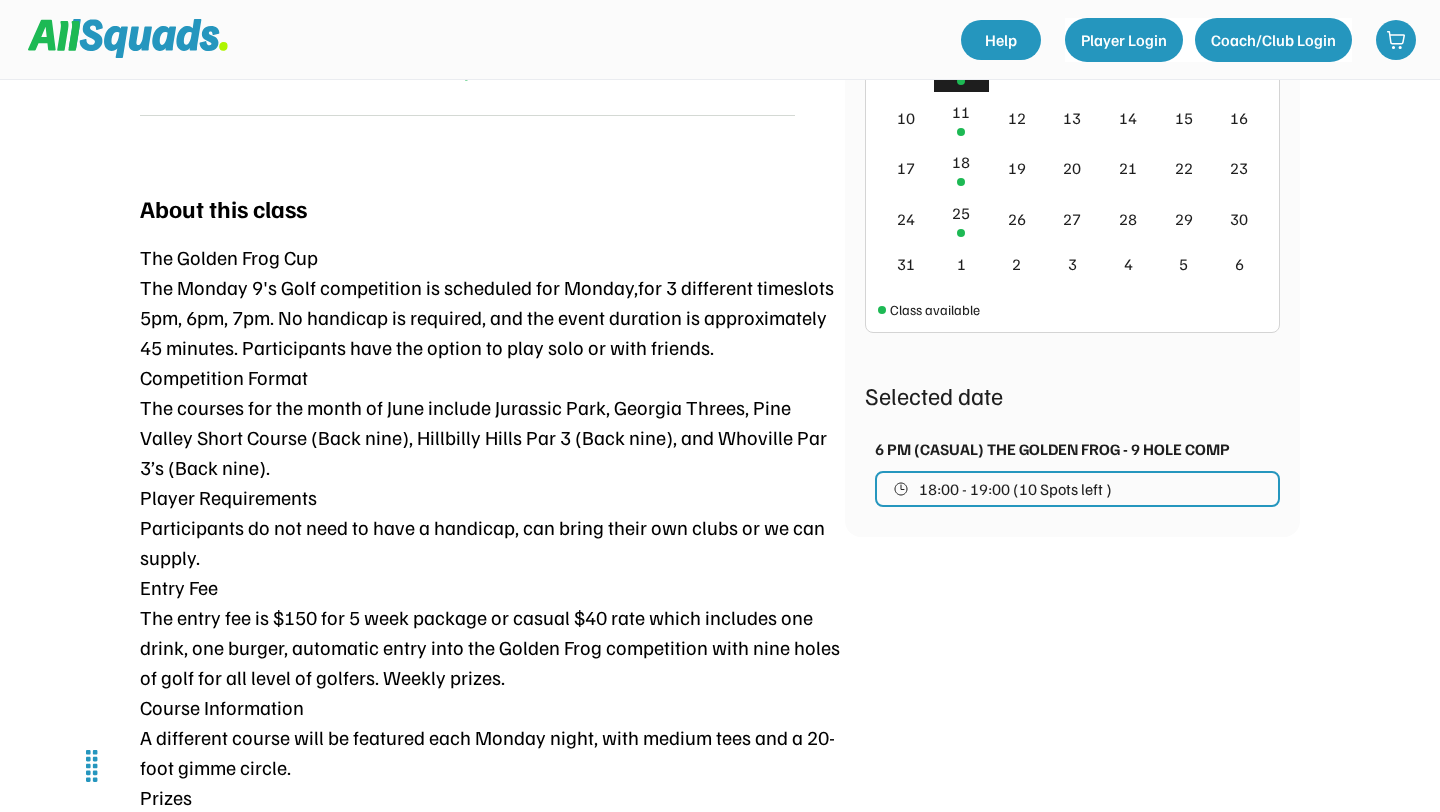 scroll, scrollTop: 679, scrollLeft: 0, axis: vertical 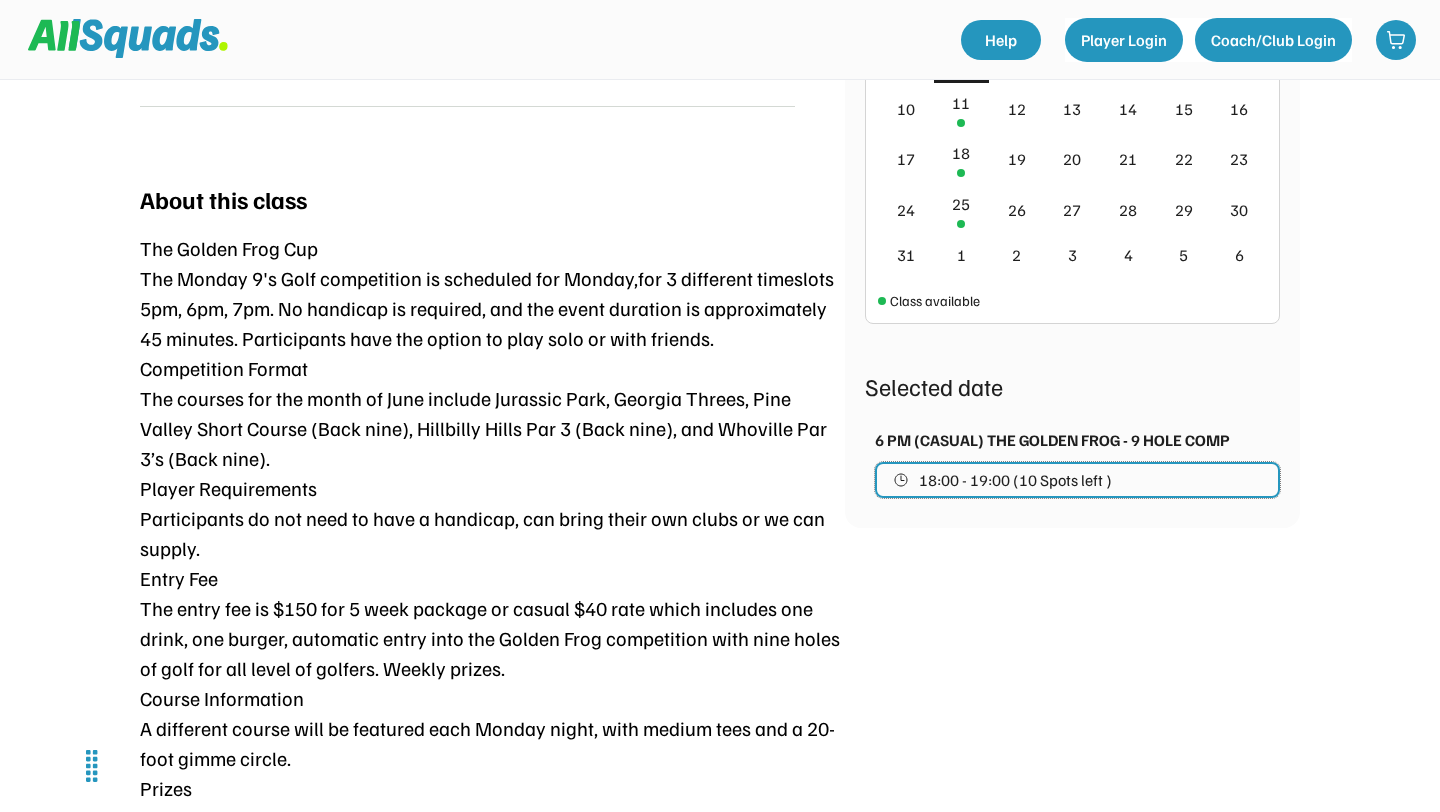 click on "18:00 - 19:00 (10 Spots left )" at bounding box center (1015, 480) 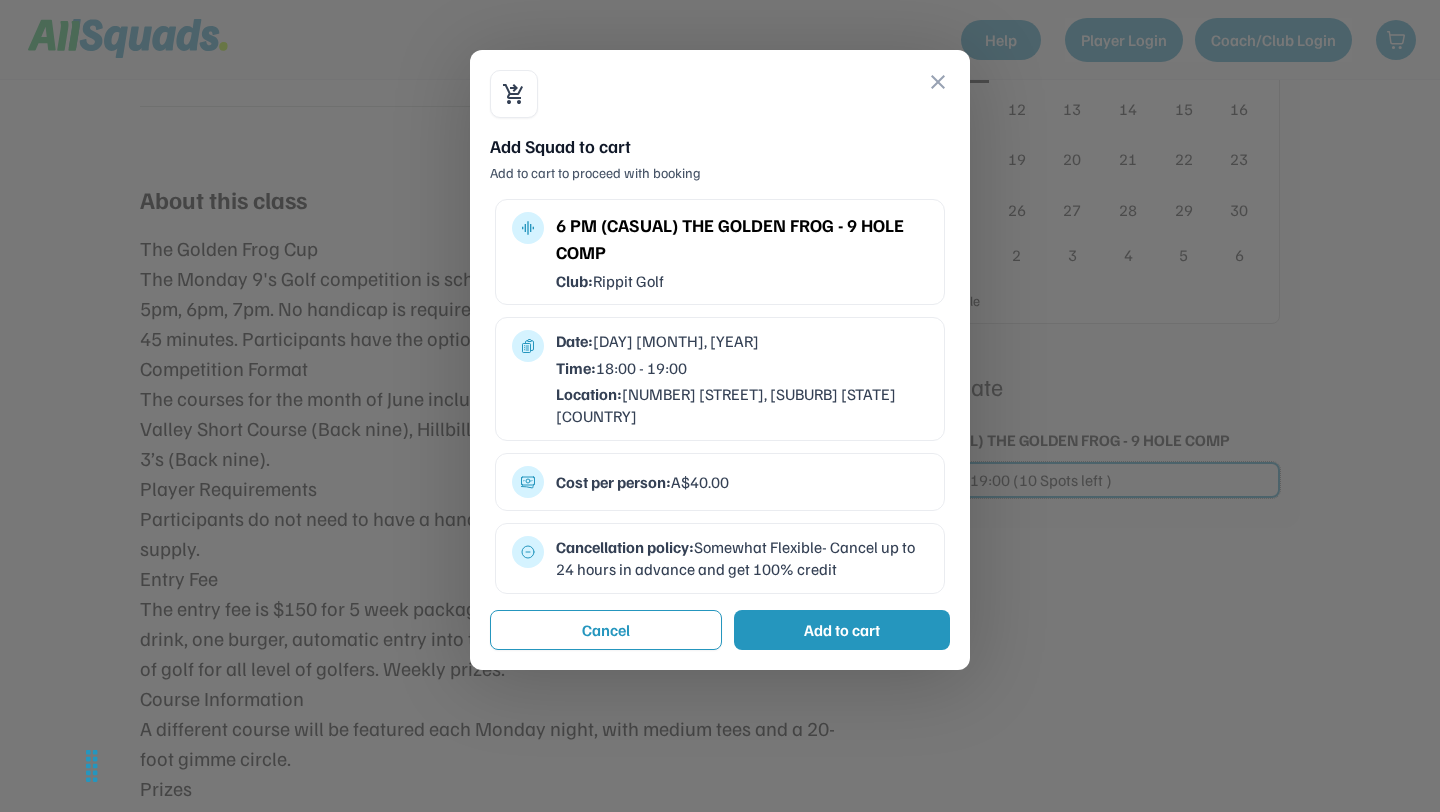 click on "Add to cart" at bounding box center [842, 630] 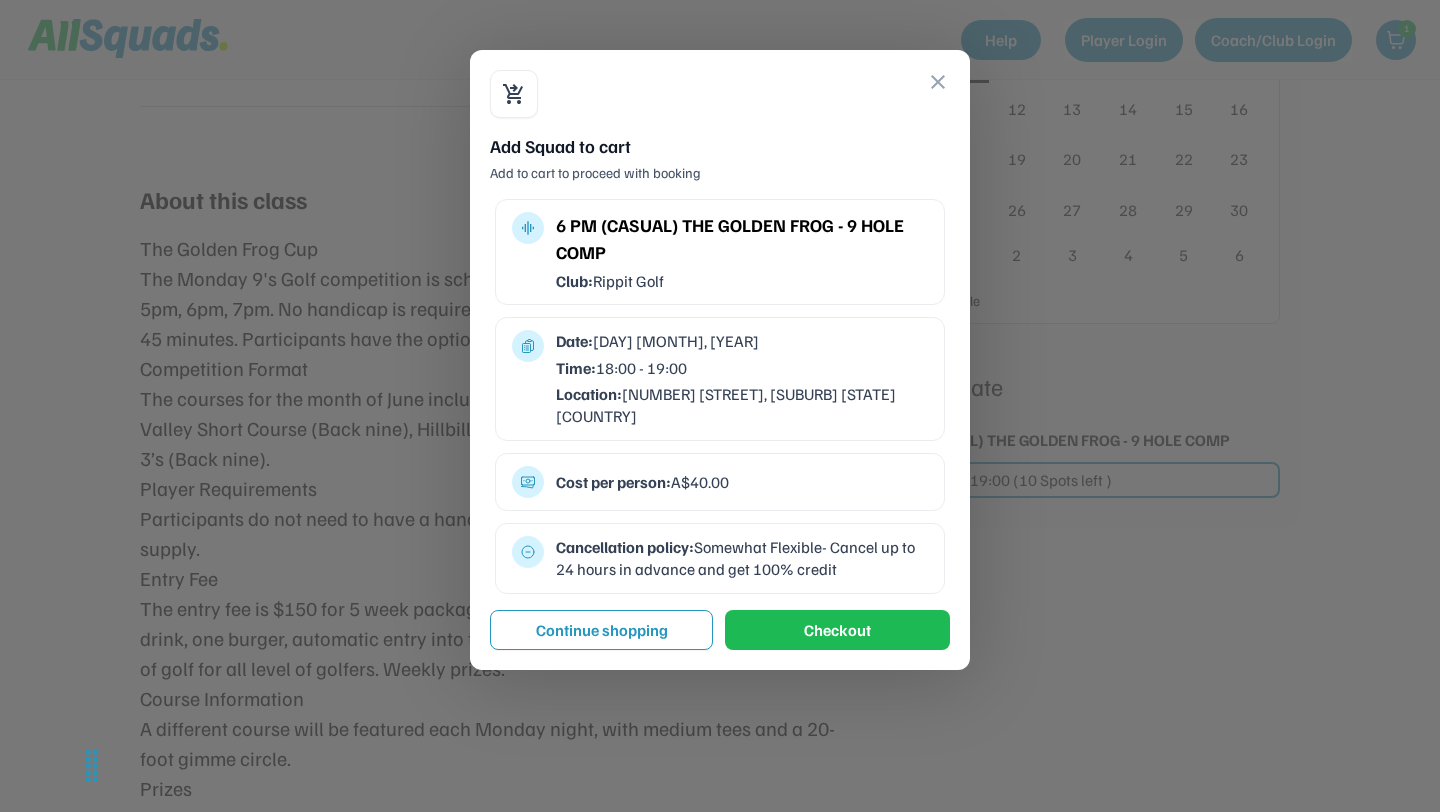 click on "close" at bounding box center (938, 82) 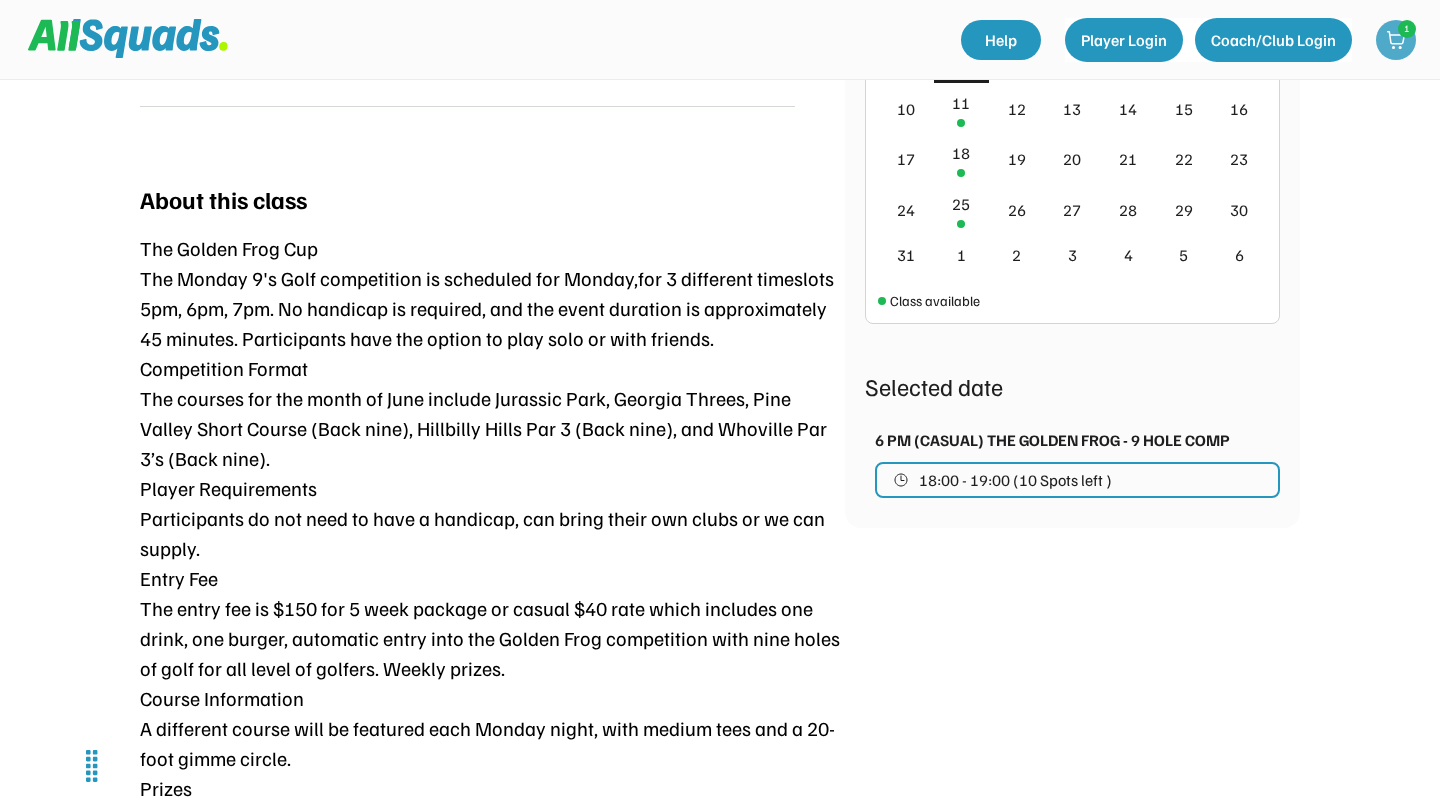 click at bounding box center (1396, 40) 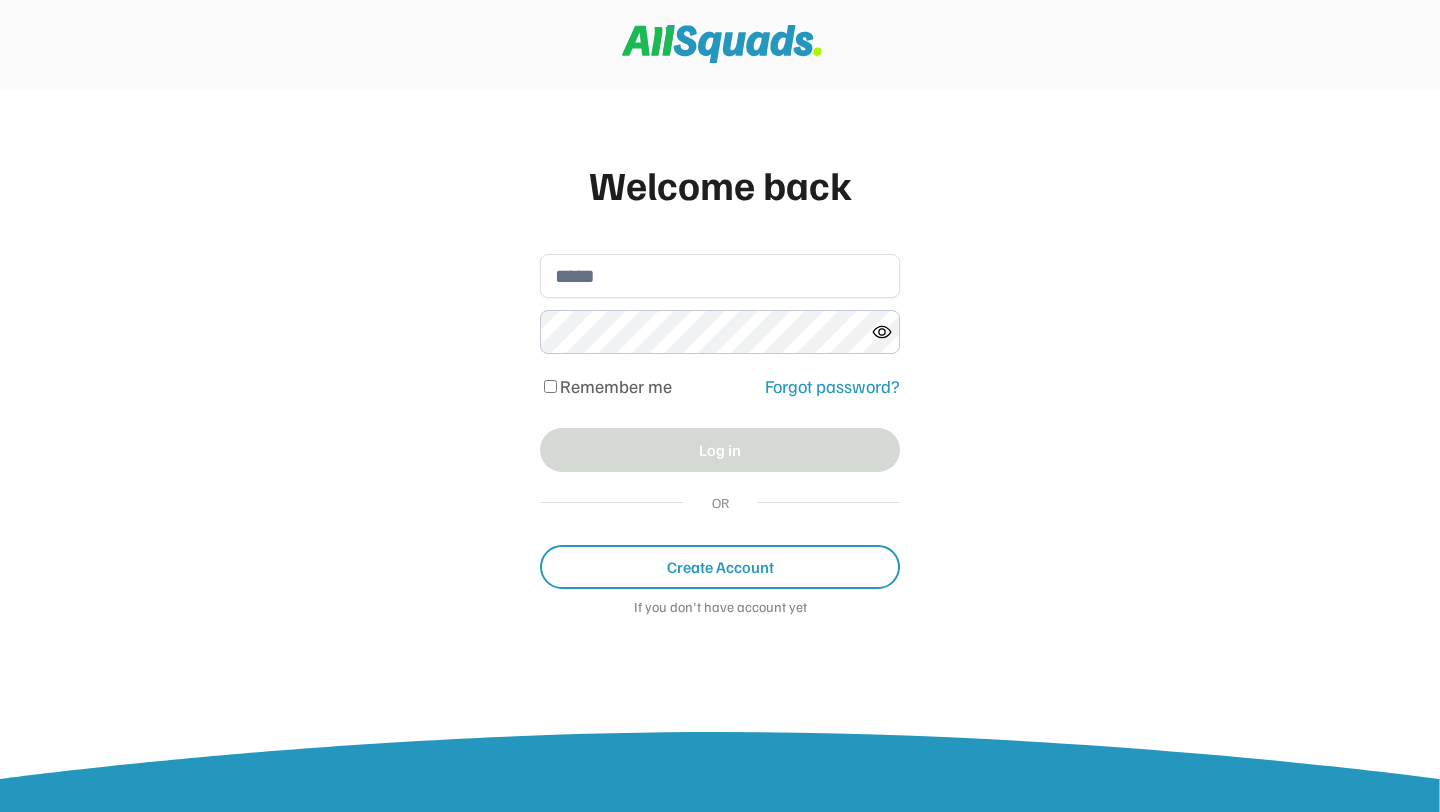 scroll, scrollTop: 0, scrollLeft: 0, axis: both 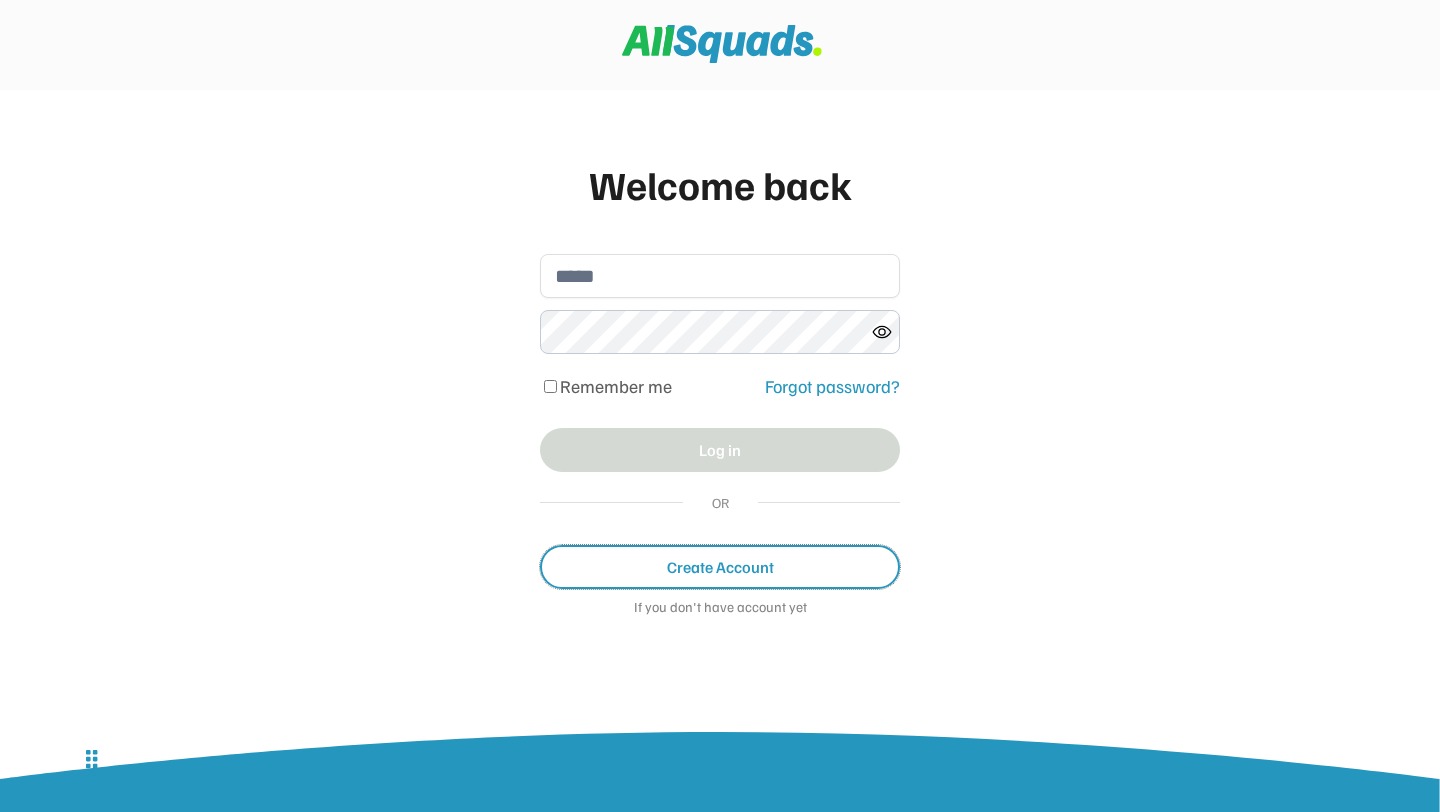 click on "Create Account" at bounding box center (720, 567) 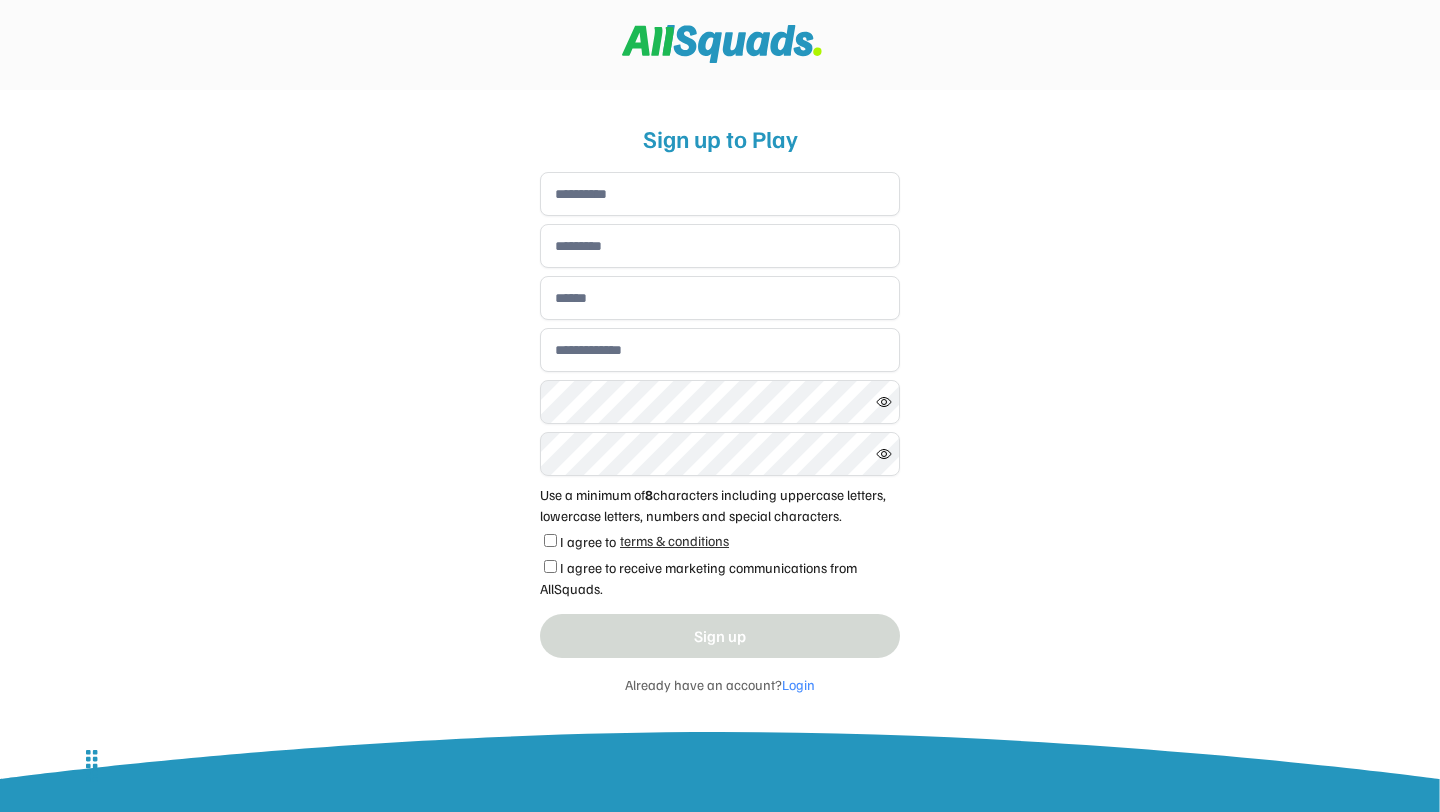click at bounding box center [720, 194] 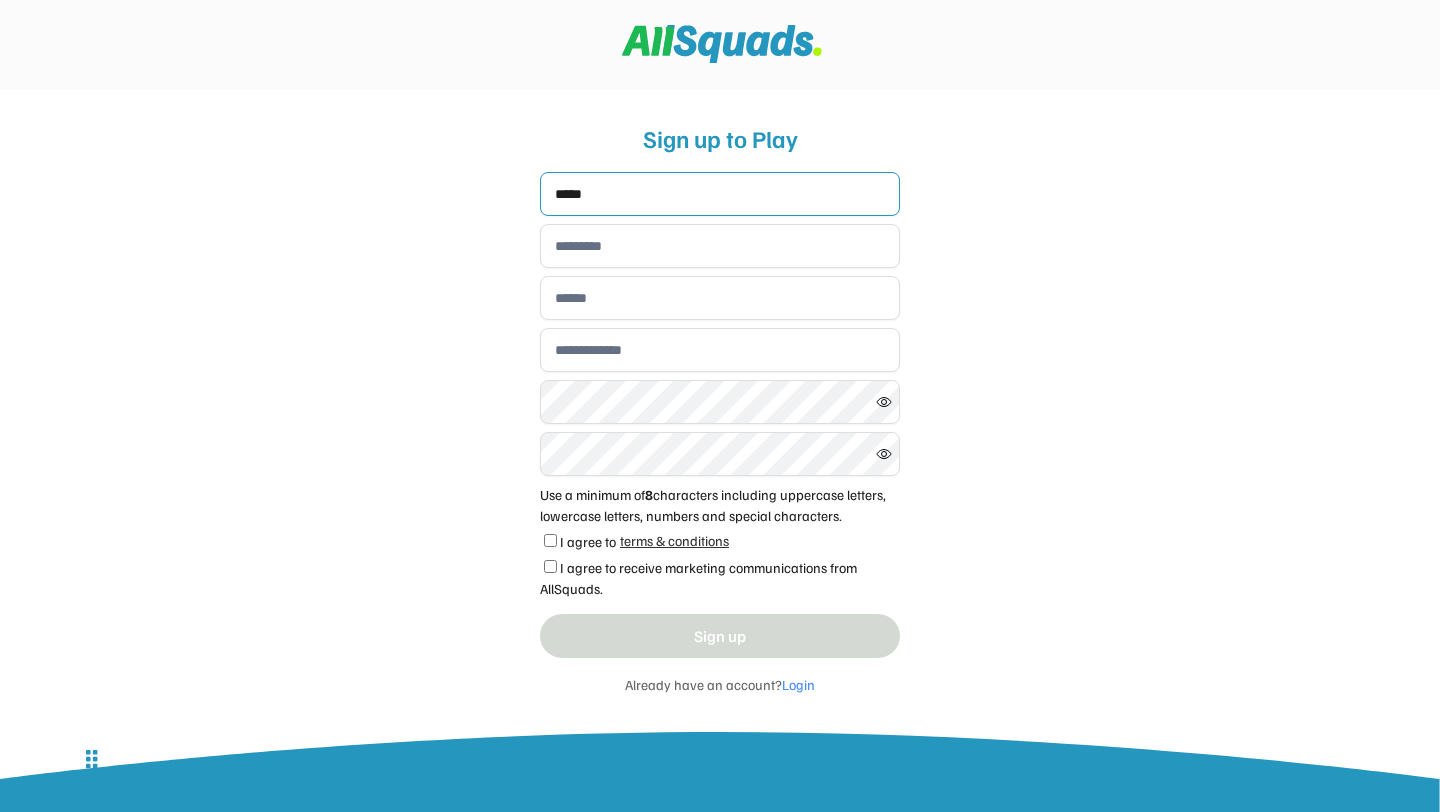 type on "*****" 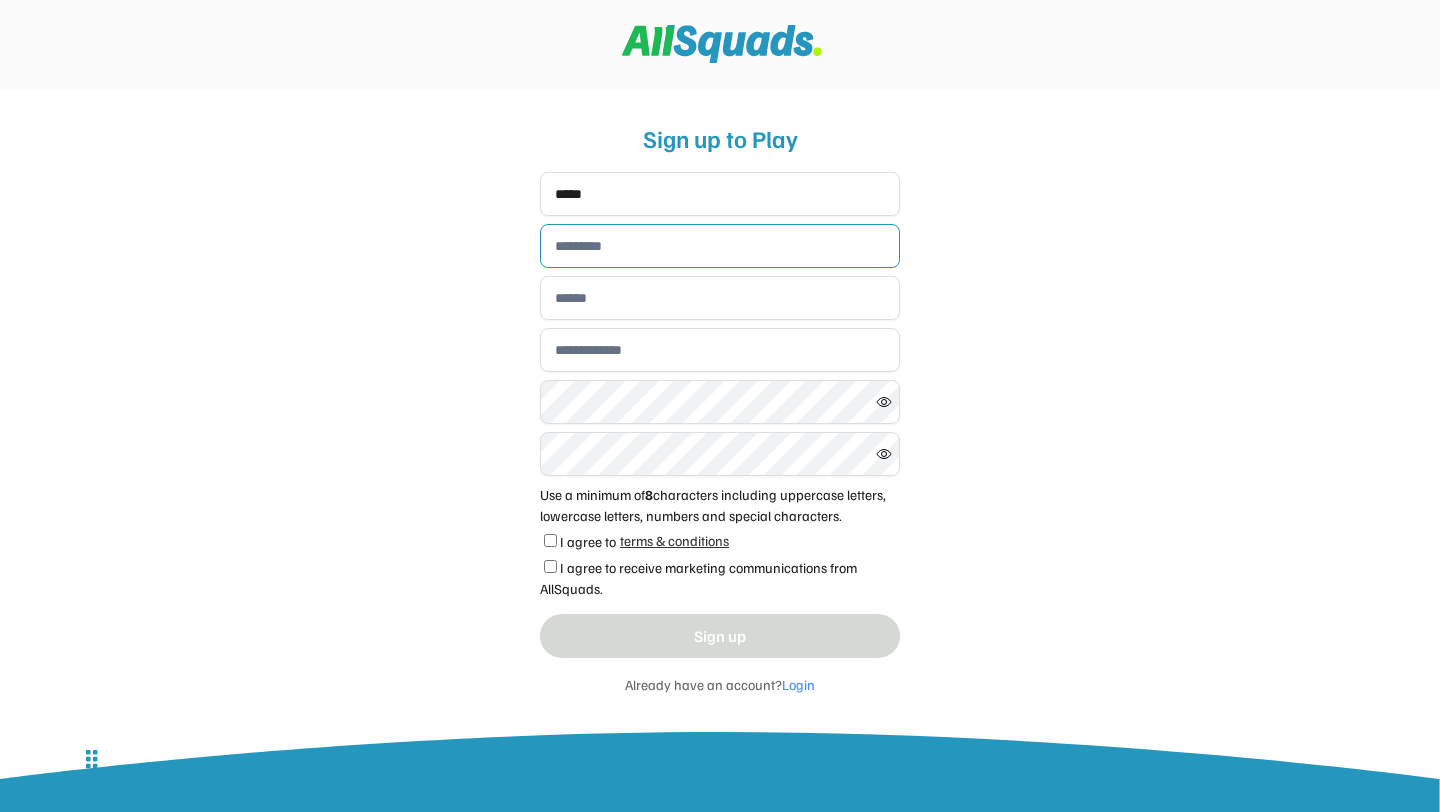 click at bounding box center [720, 246] 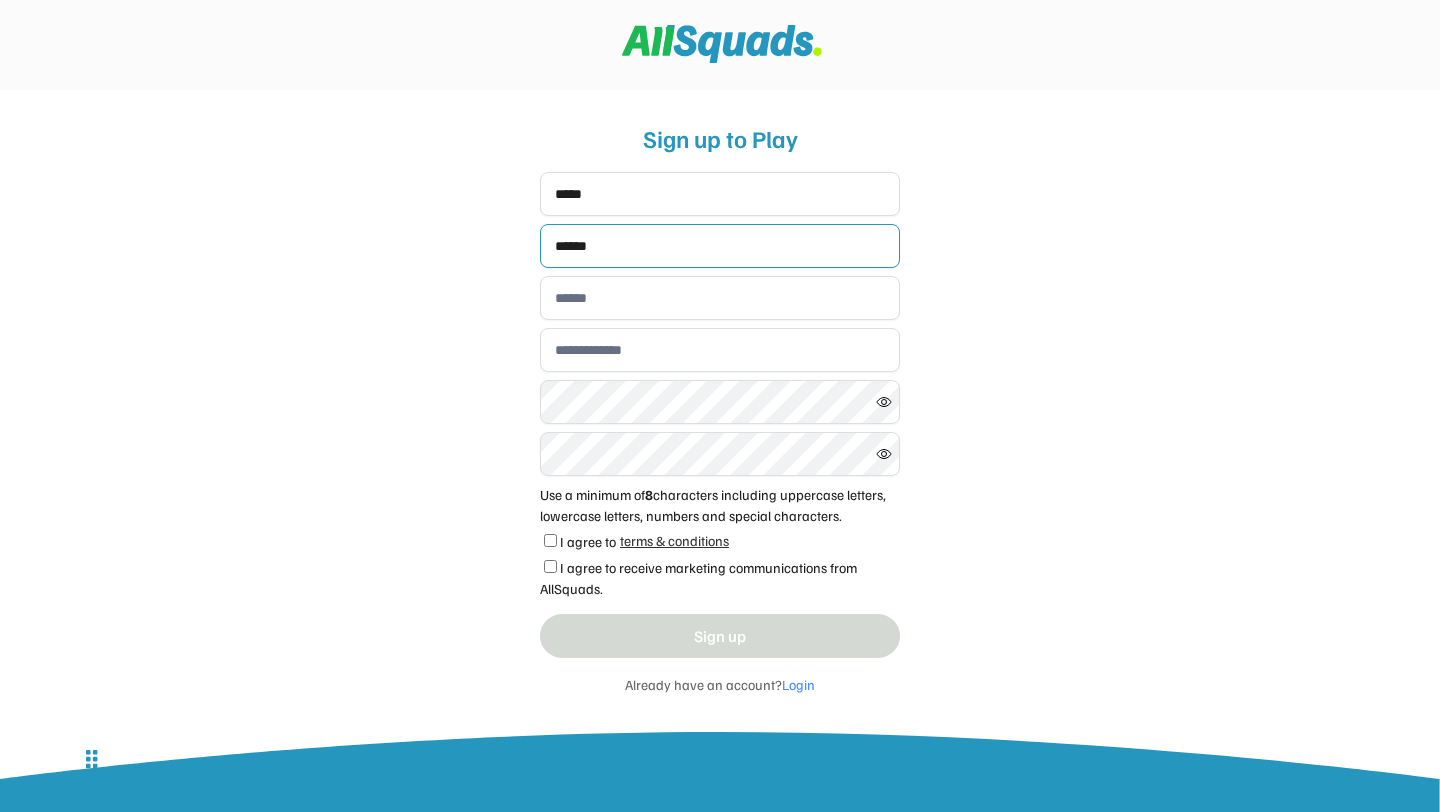 type on "******" 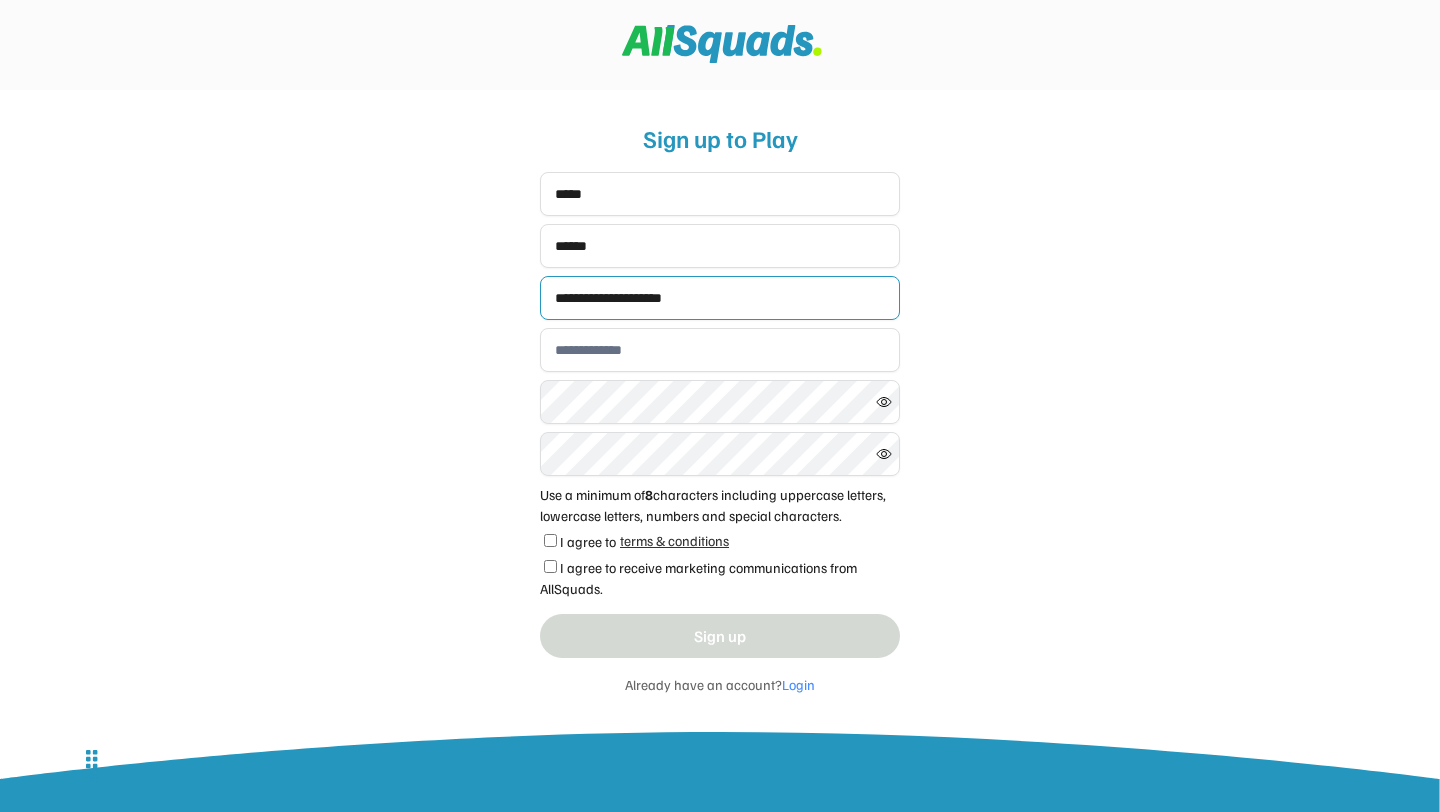type on "**********" 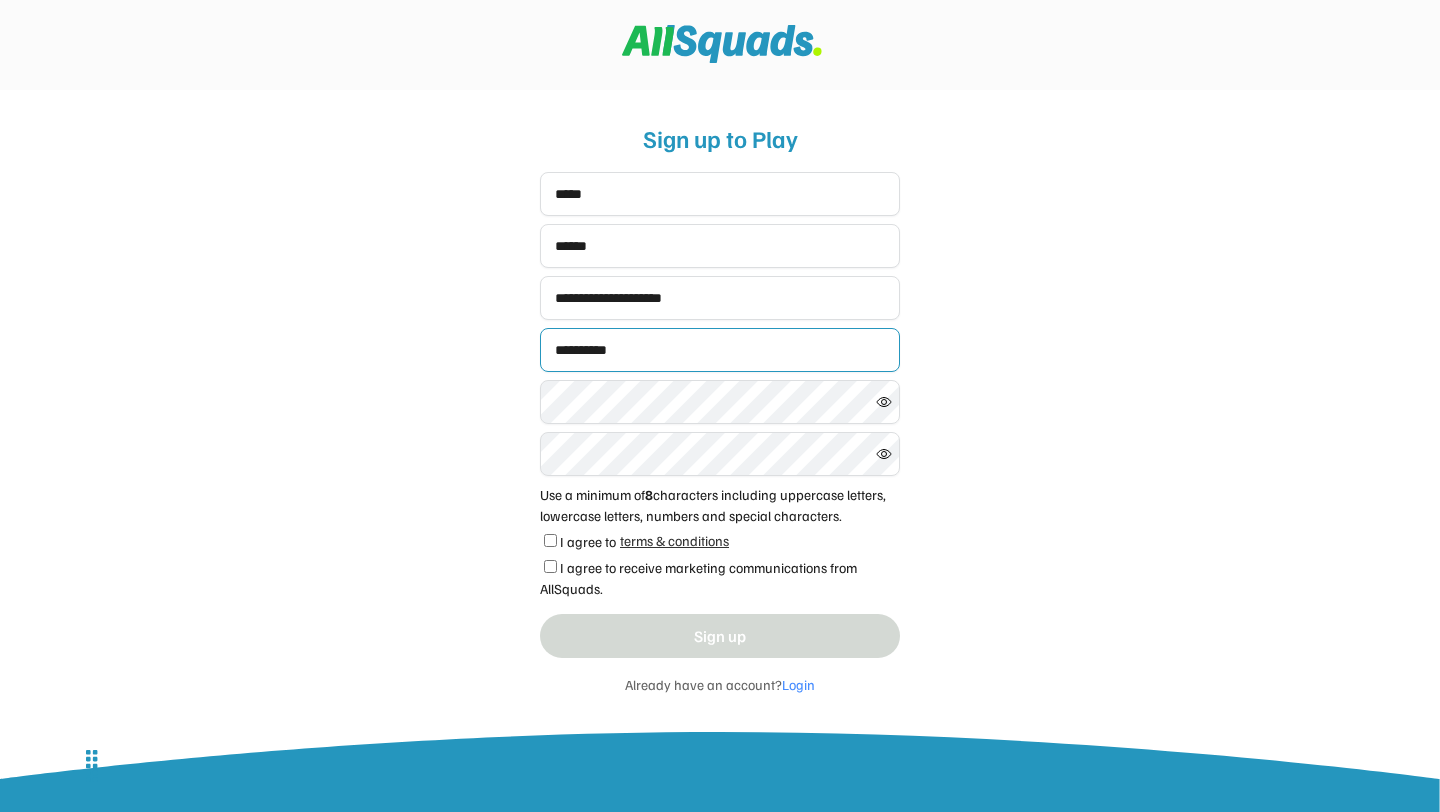 type on "**********" 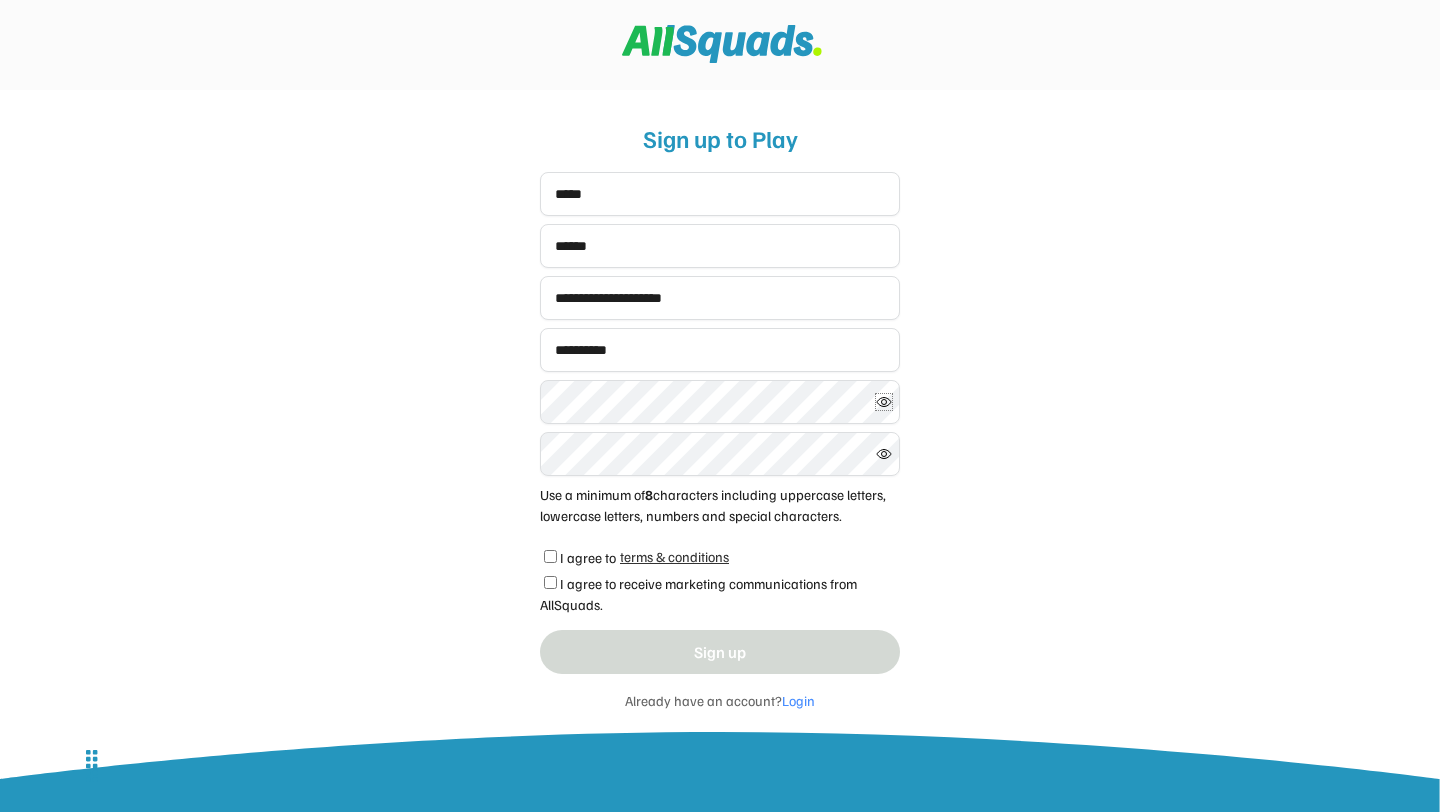 click 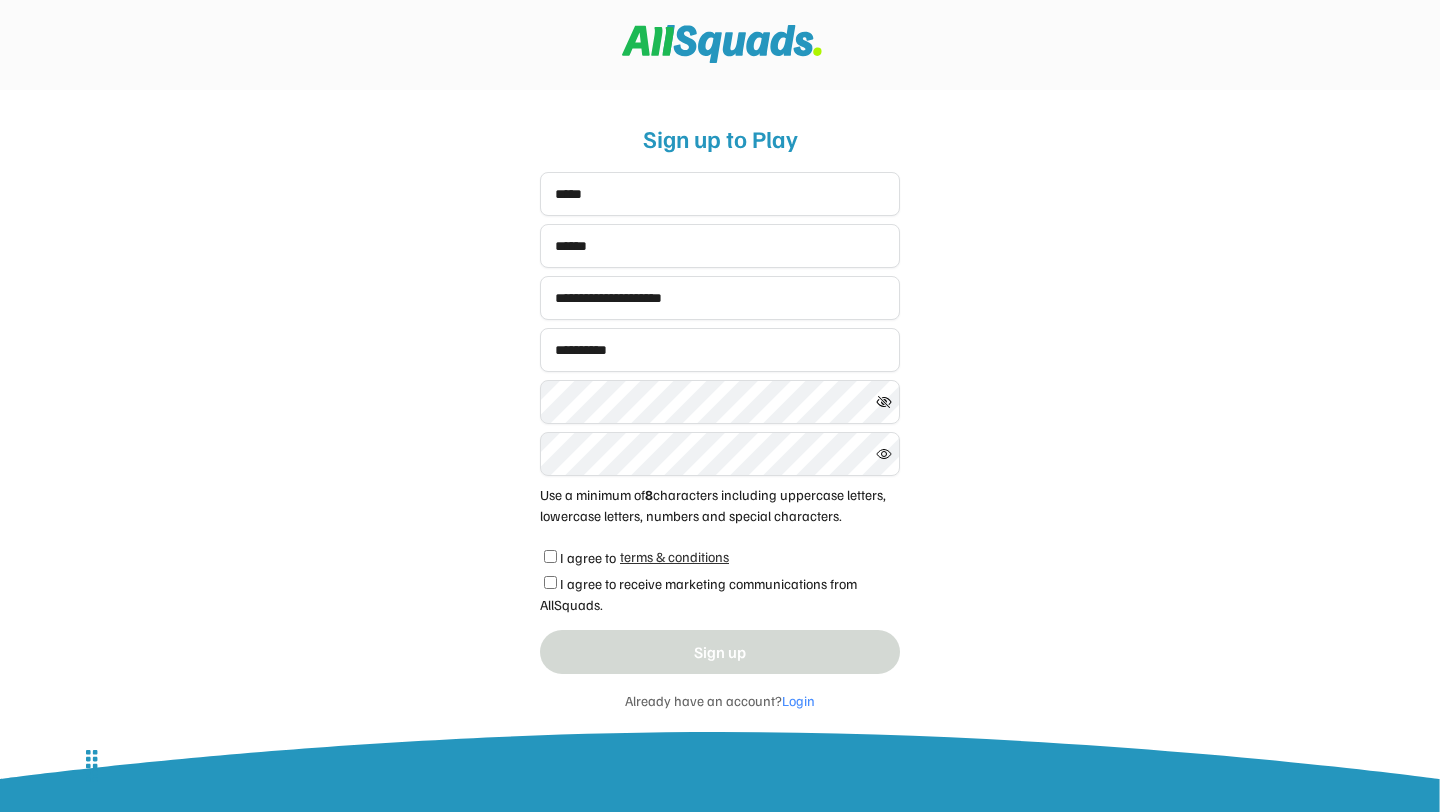 click 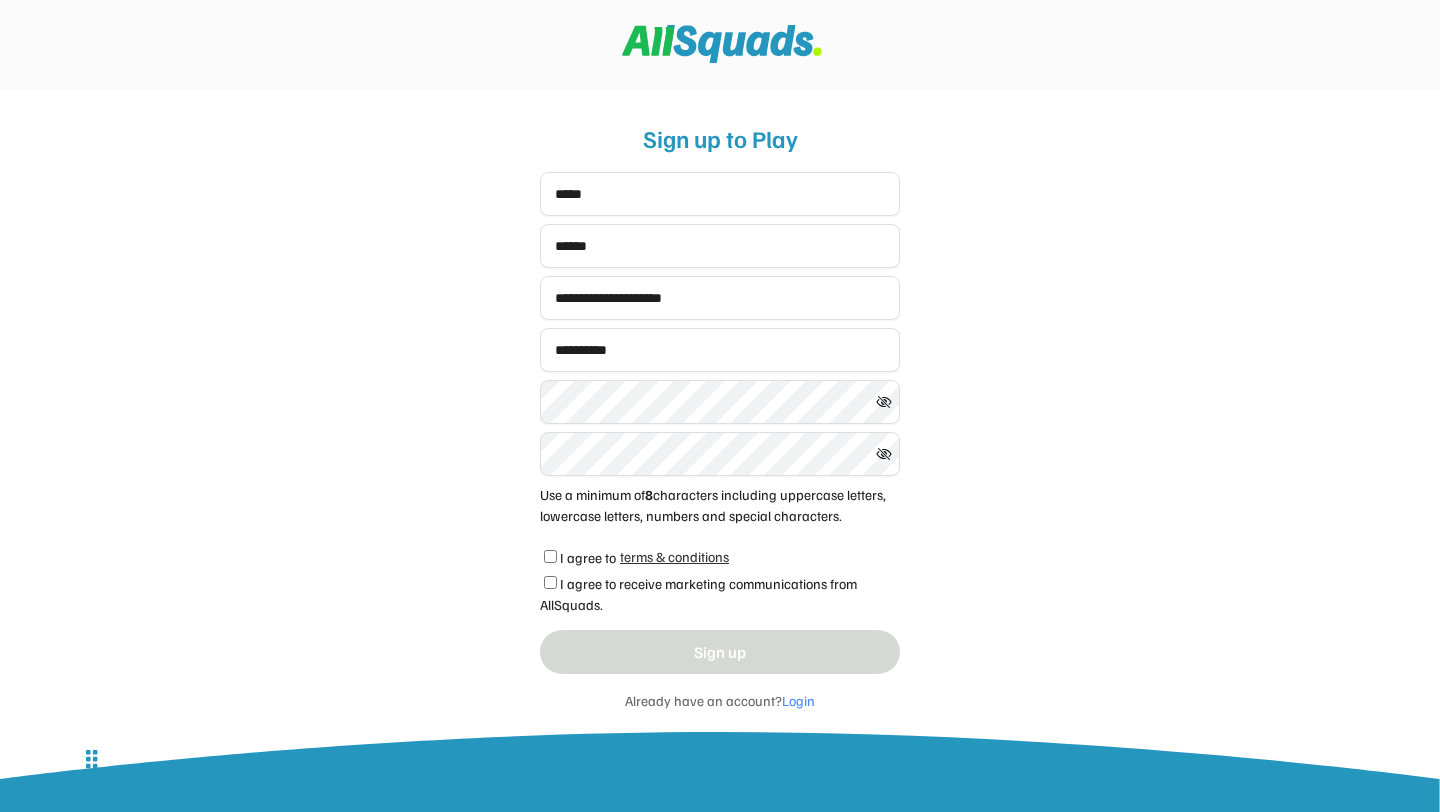 click on "**********" at bounding box center (720, 468) 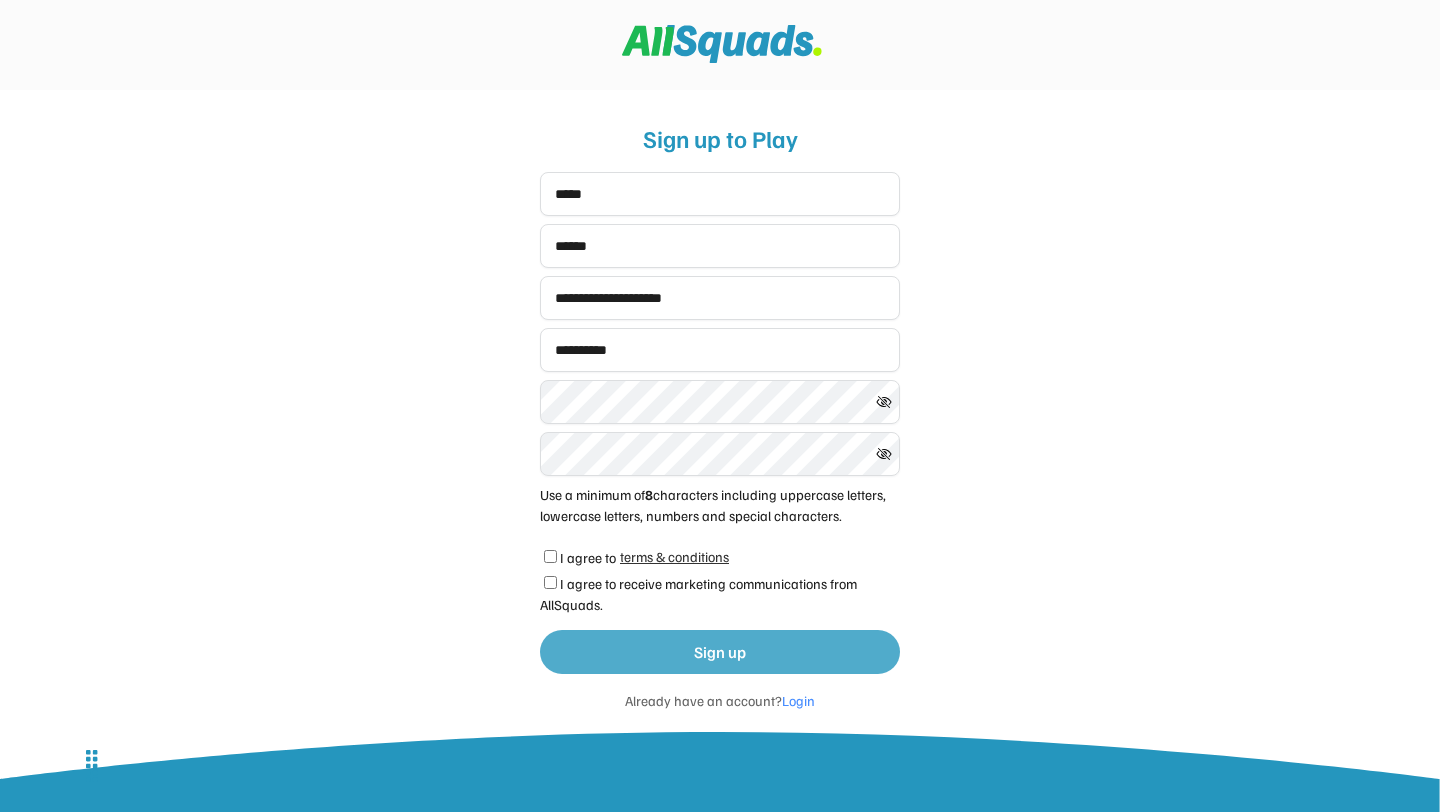 click on "Sign up" at bounding box center [720, 652] 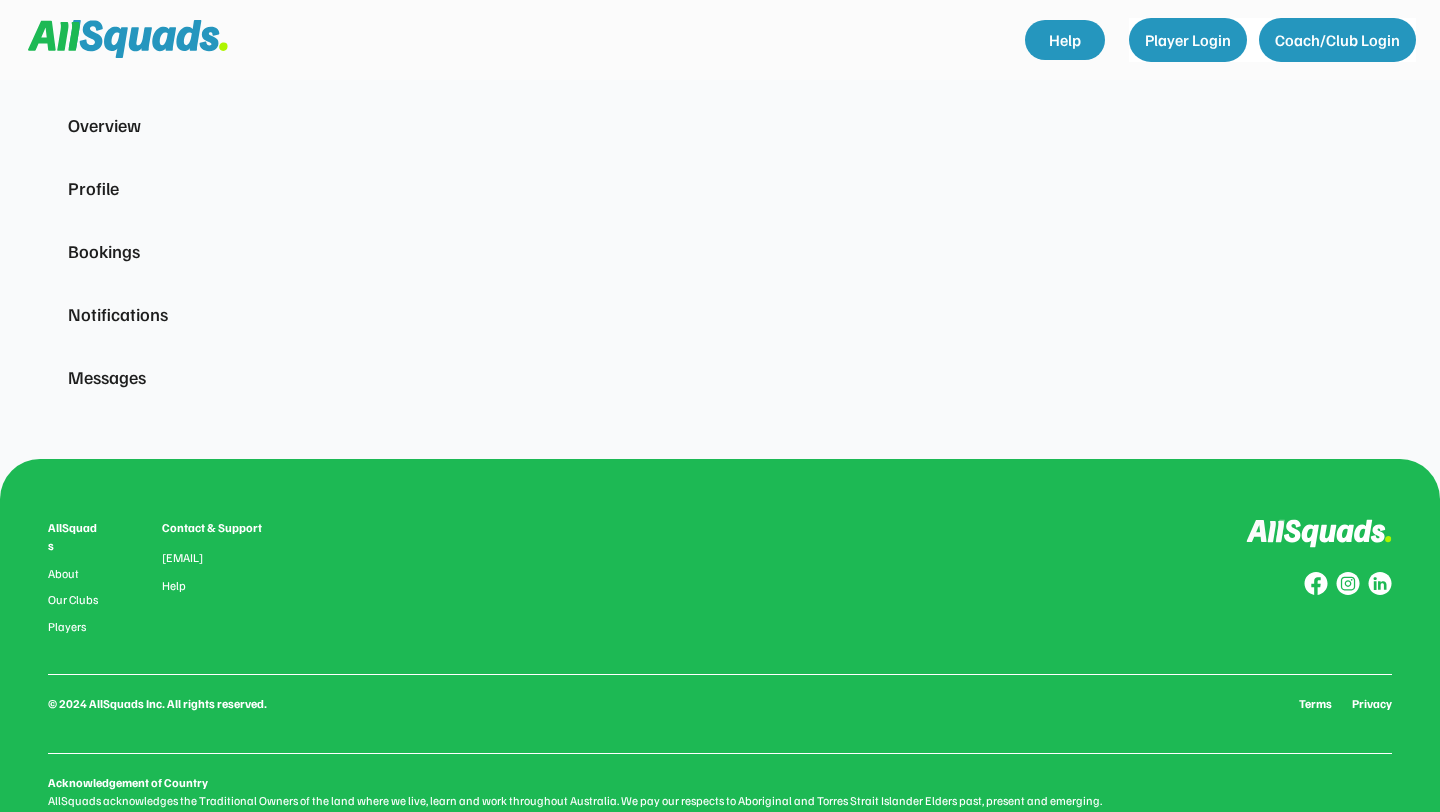 scroll, scrollTop: 0, scrollLeft: 0, axis: both 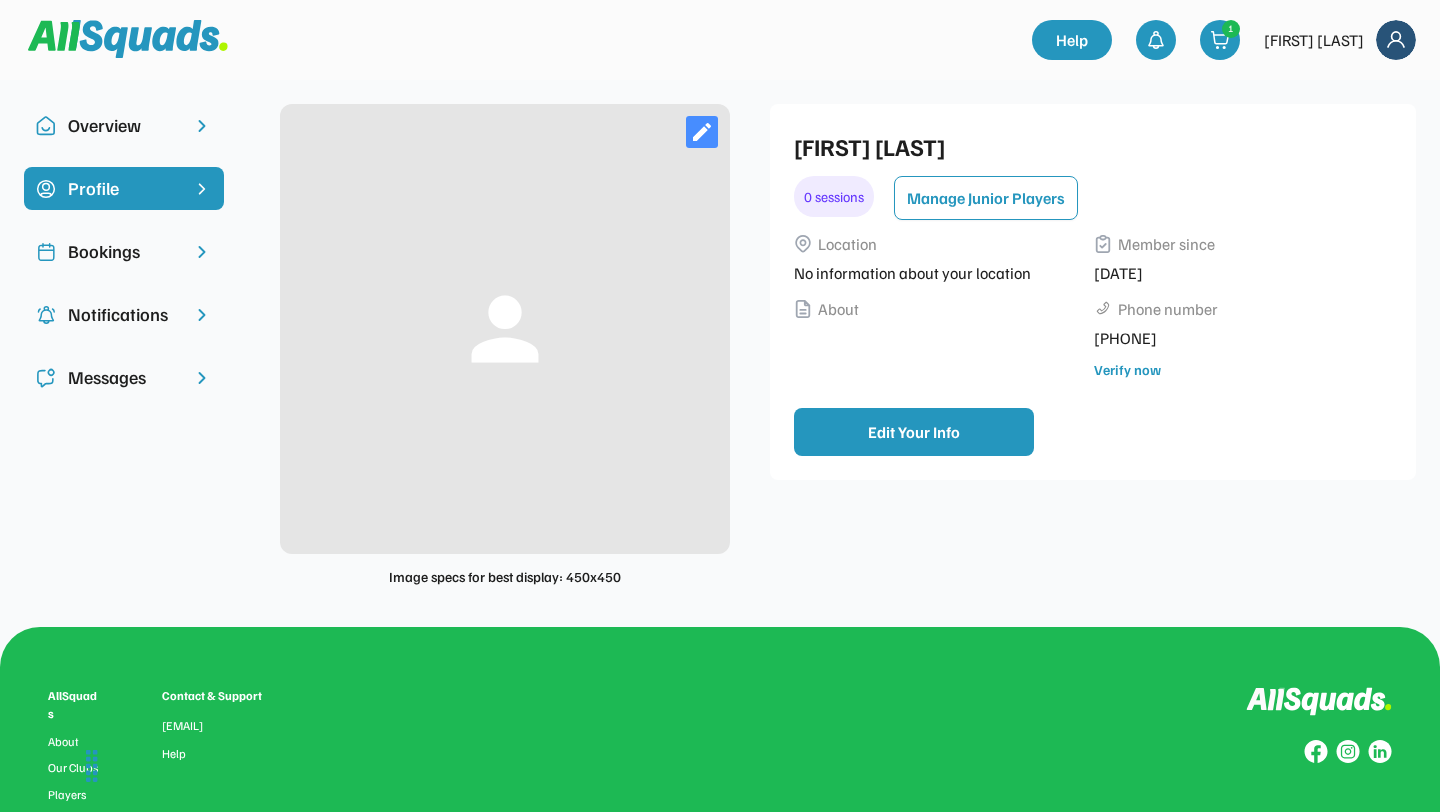 click on "Bookings" at bounding box center [124, 251] 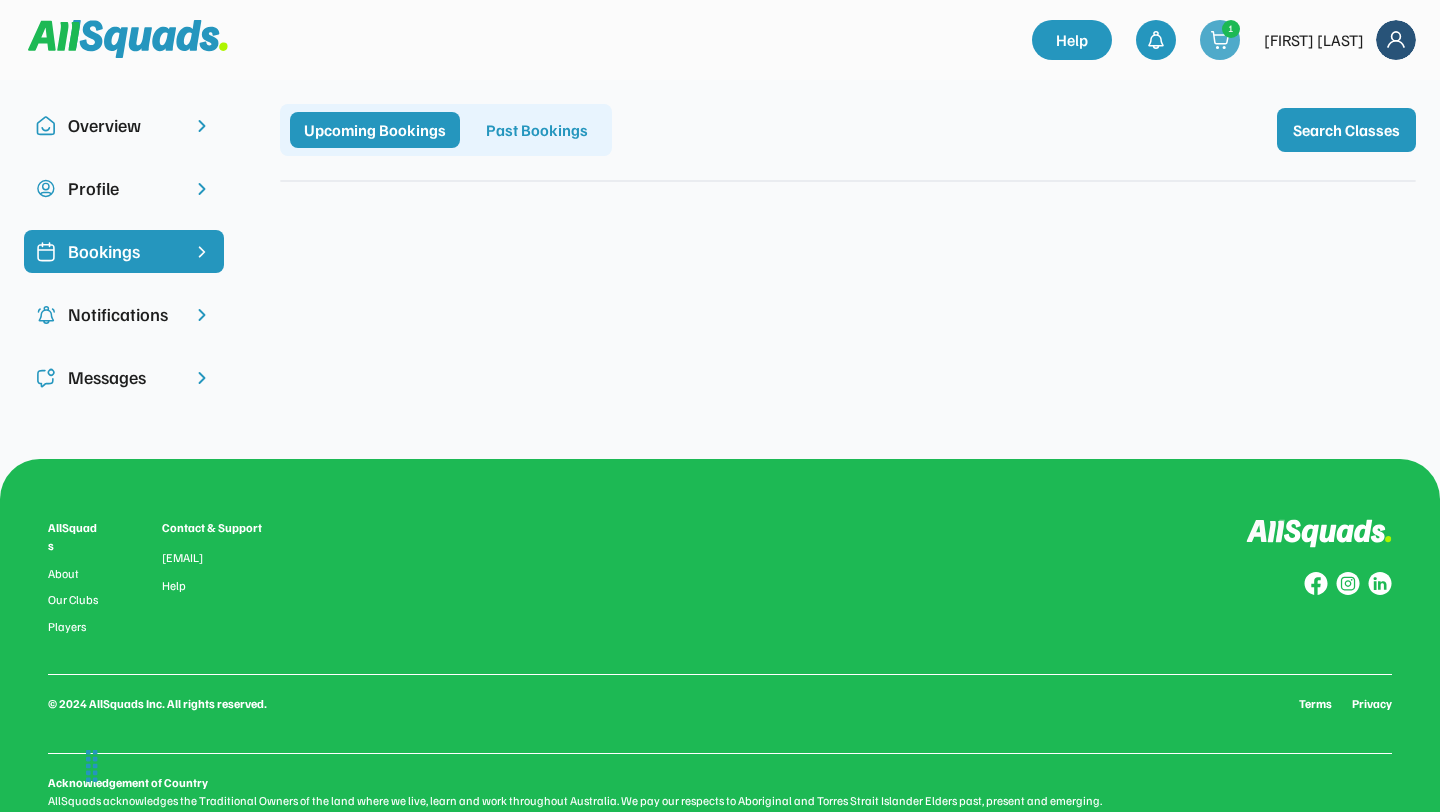 click at bounding box center (1220, 40) 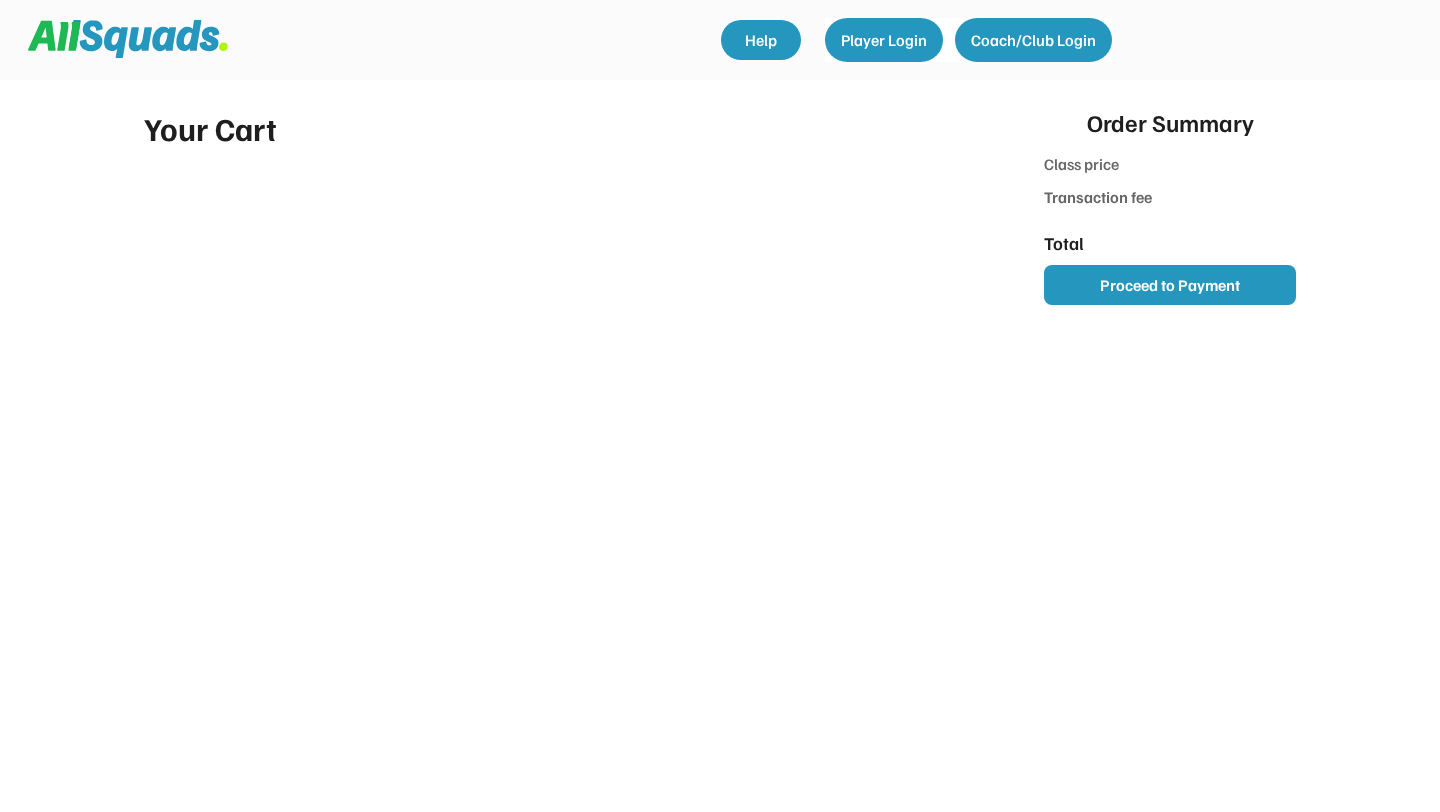 scroll, scrollTop: 0, scrollLeft: 0, axis: both 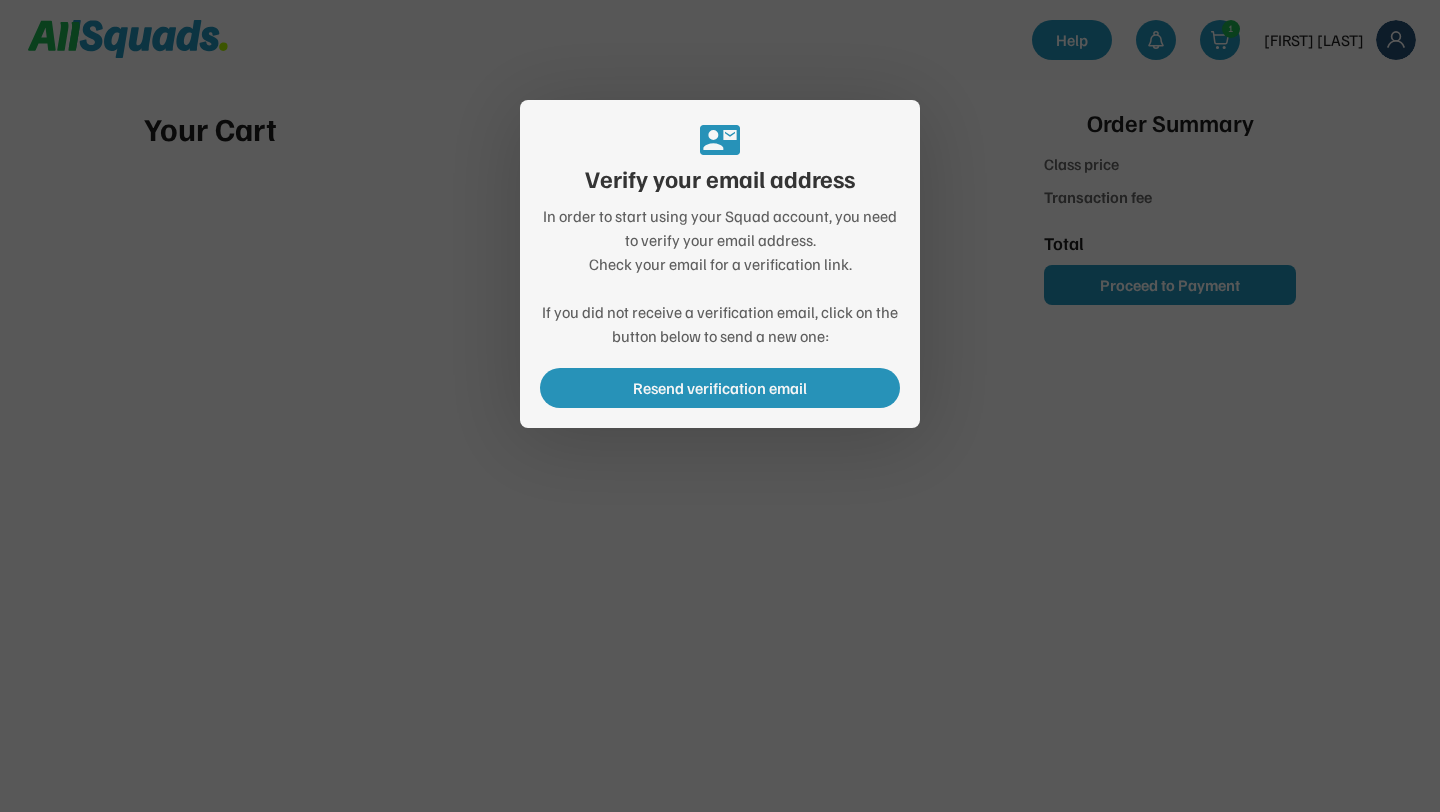 type on "******" 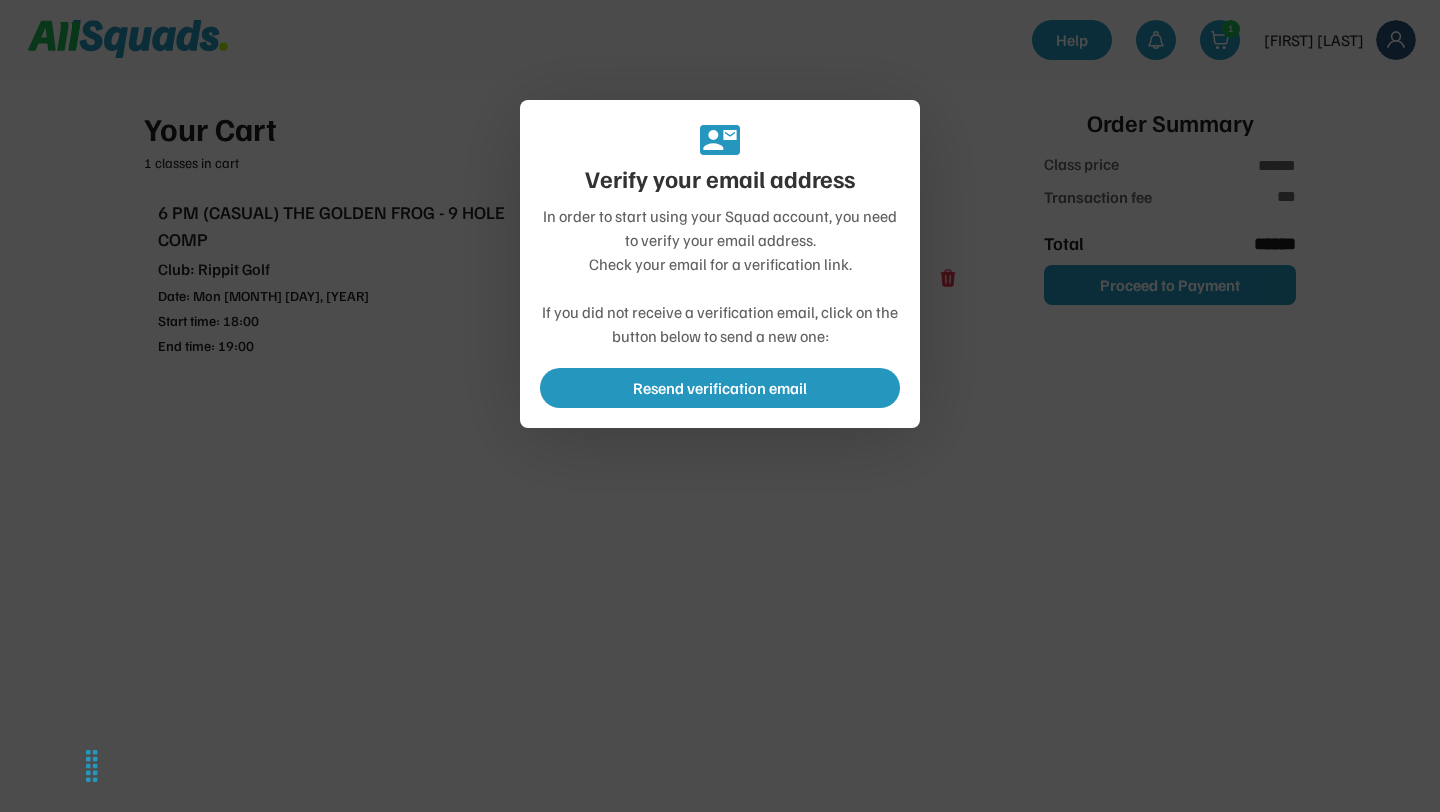 click at bounding box center (720, 406) 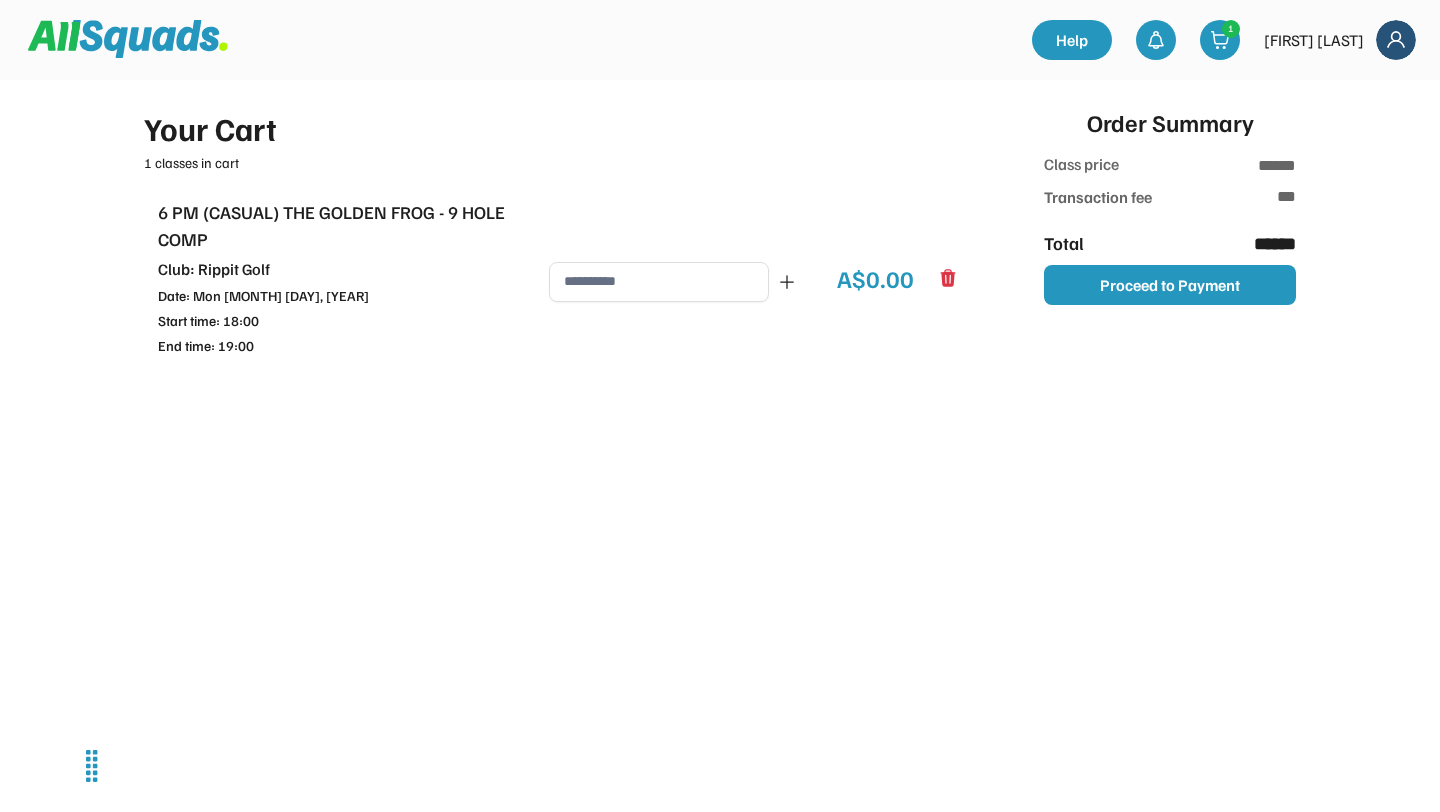 click at bounding box center (659, 282) 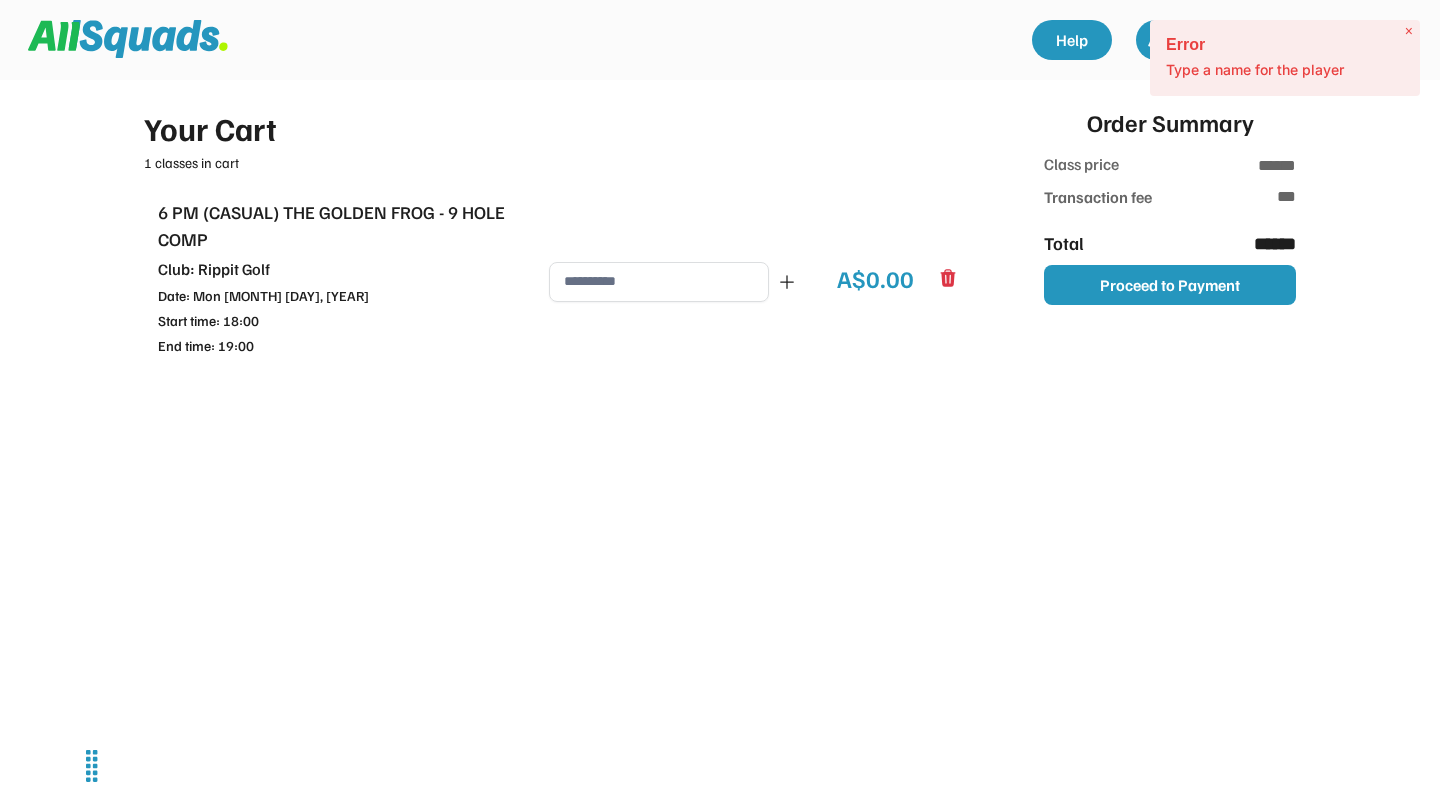 click on "×" at bounding box center [1409, 31] 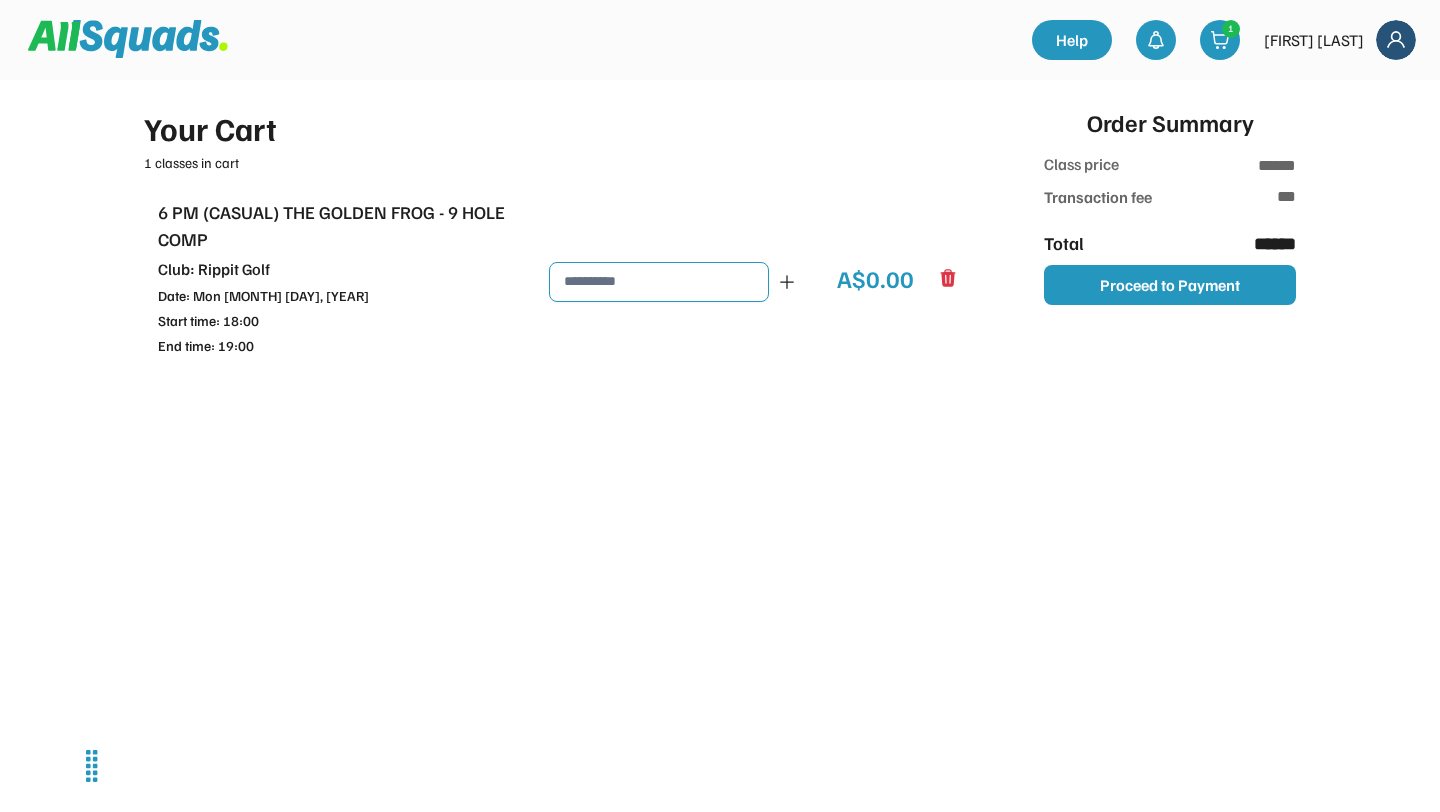 click at bounding box center [659, 282] 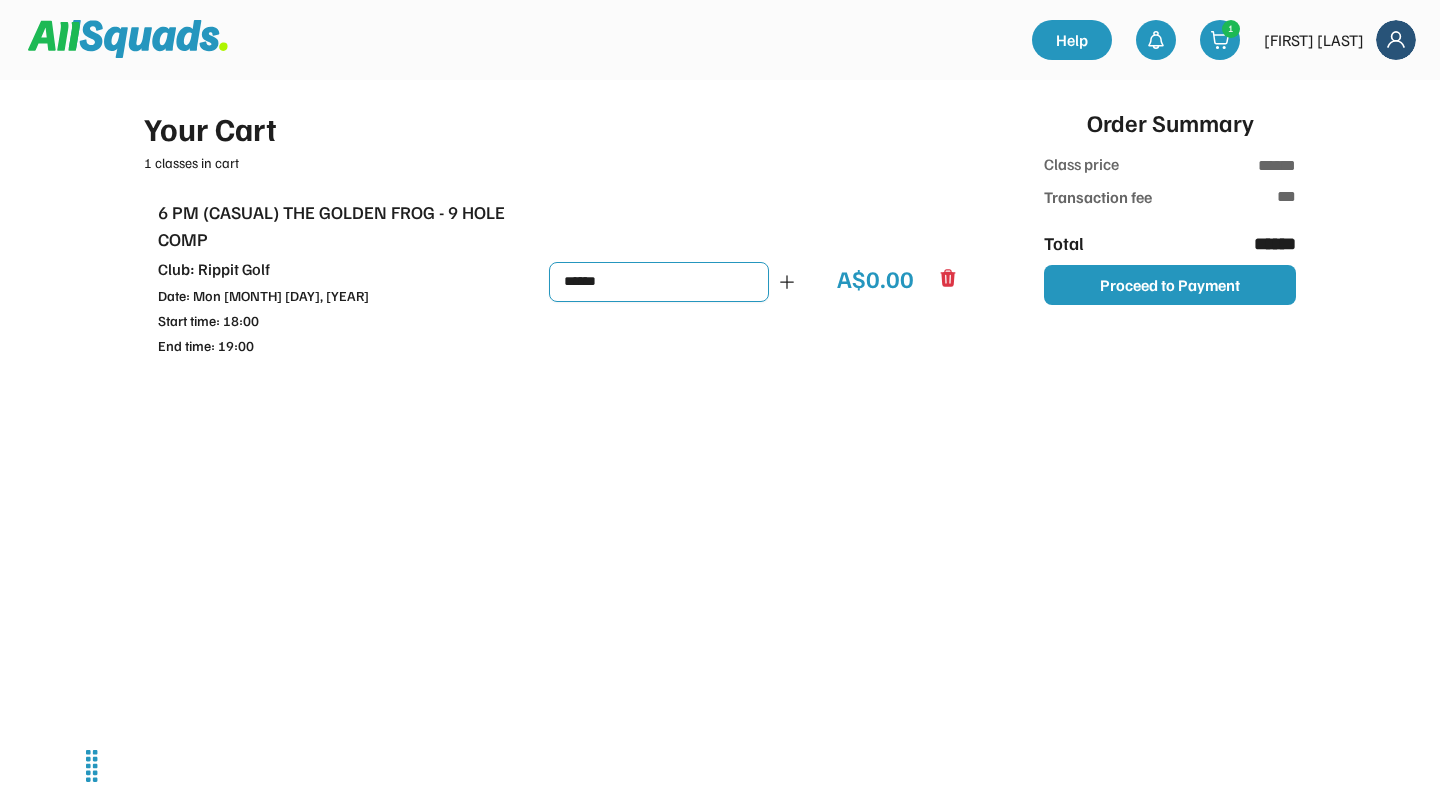 type on "*****" 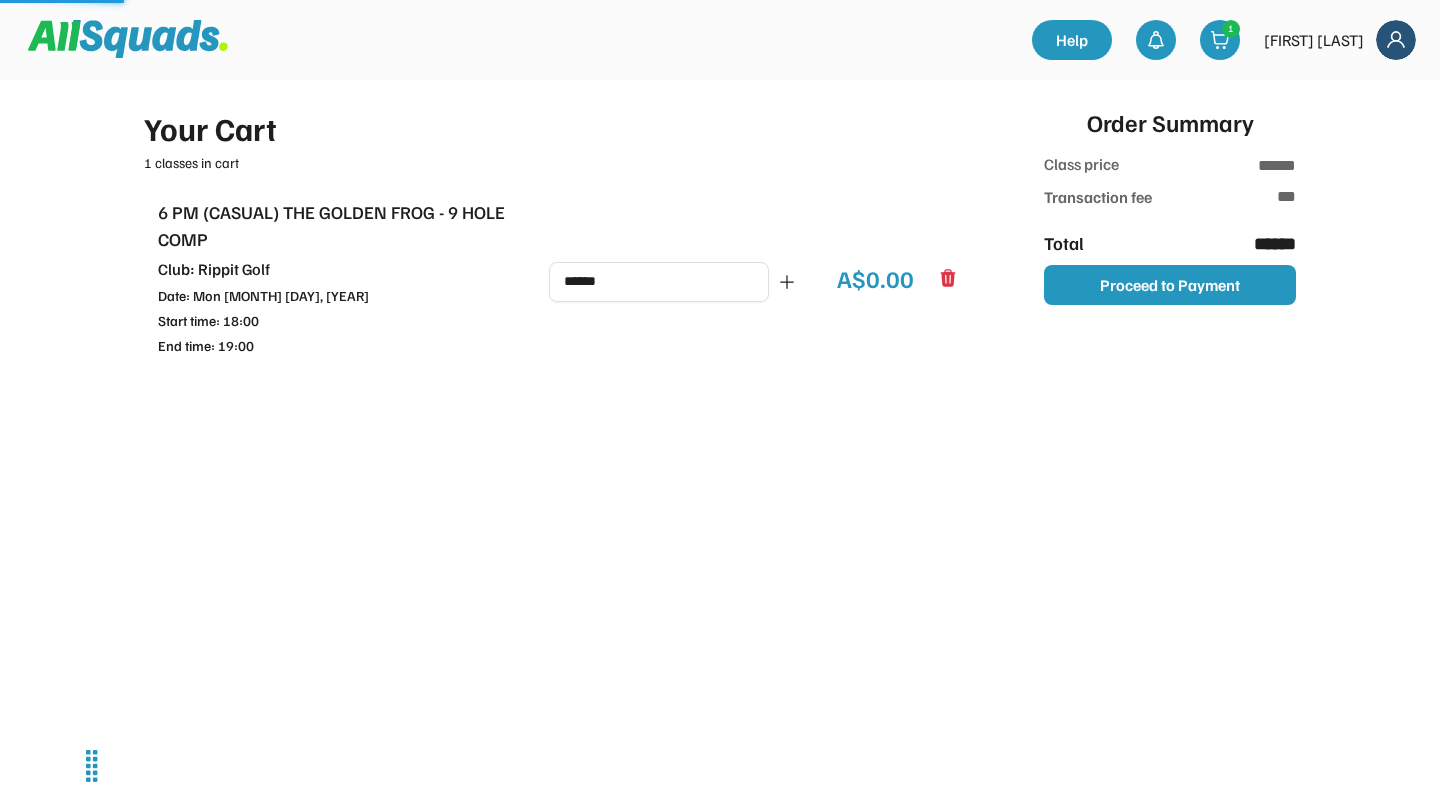 type on "*******" 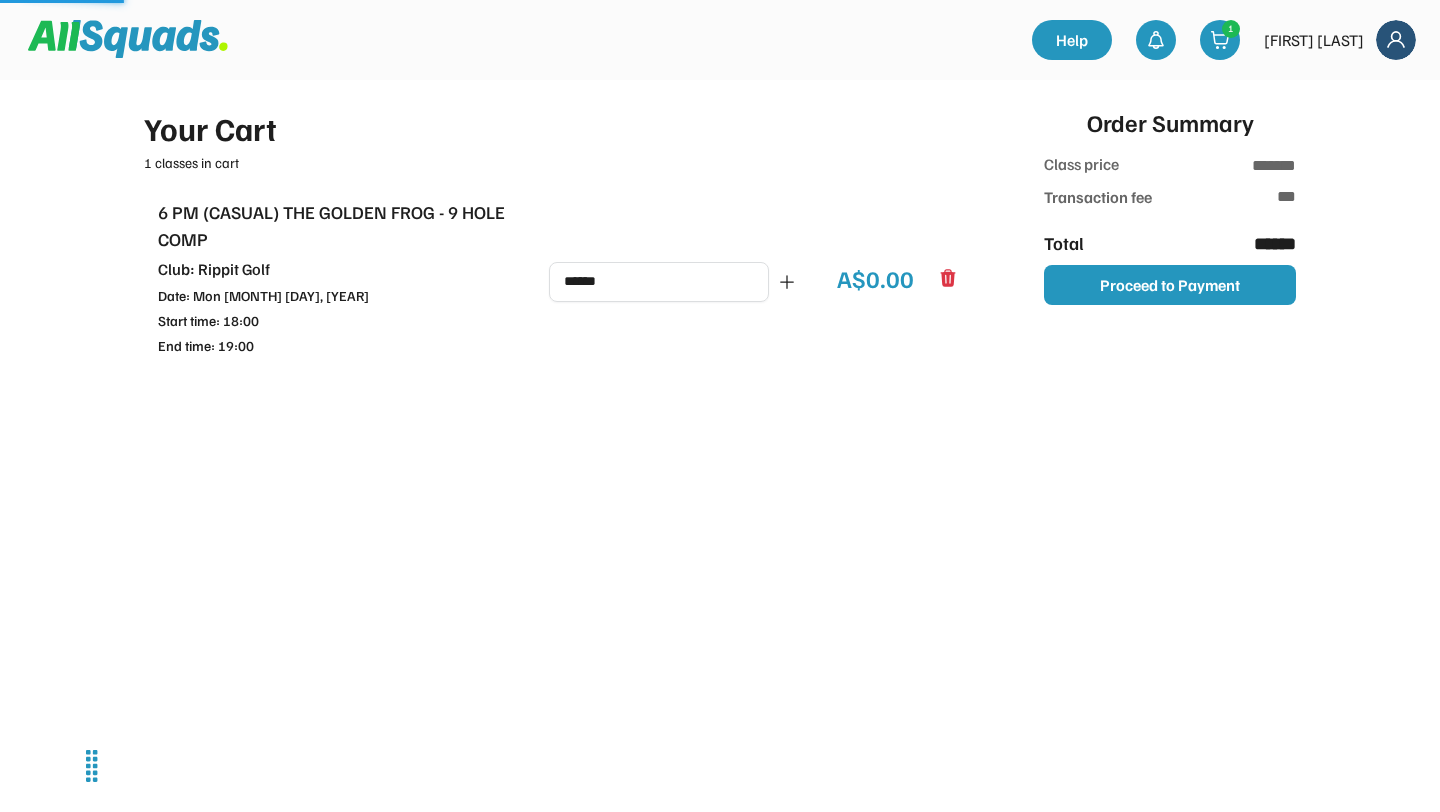 type on "*****" 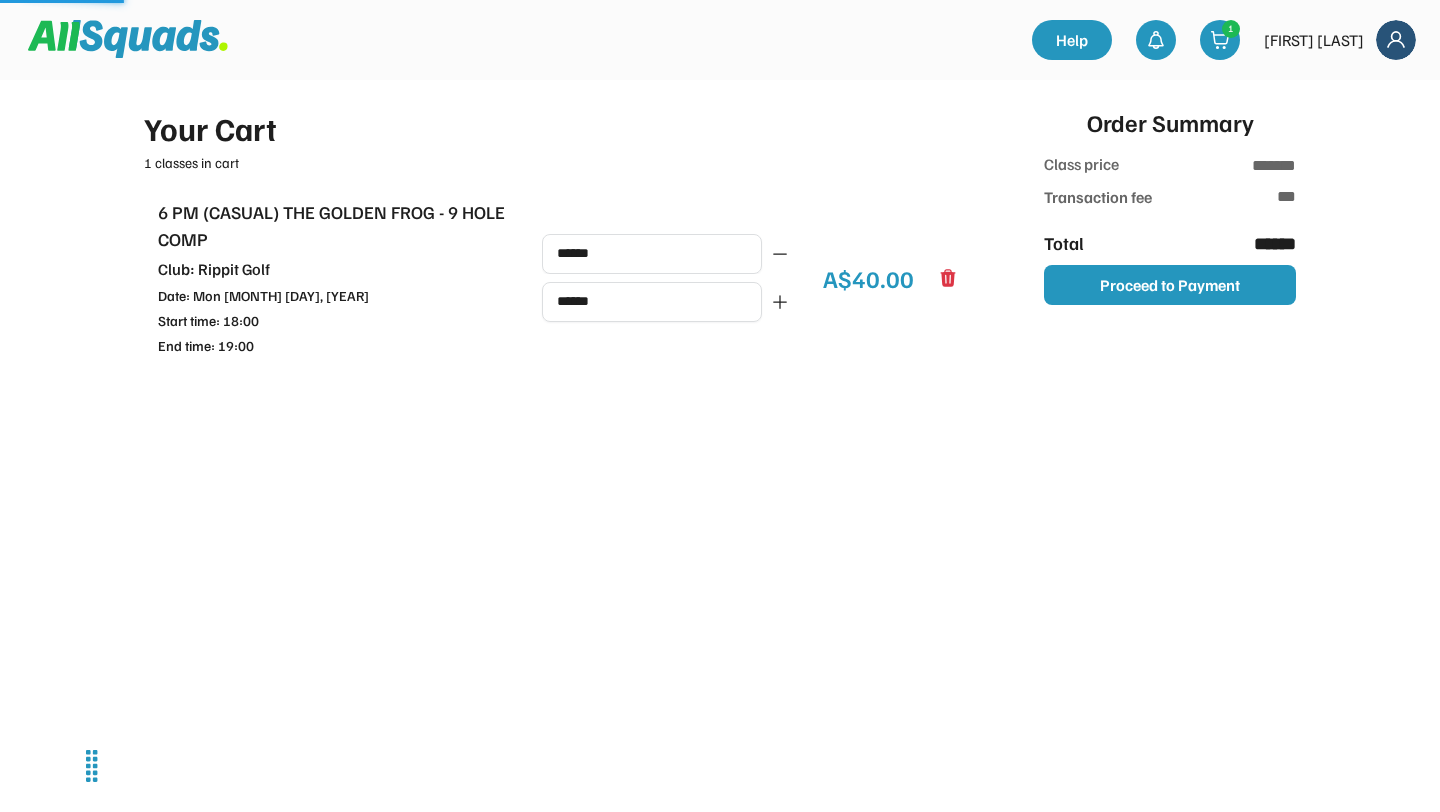 type on "******" 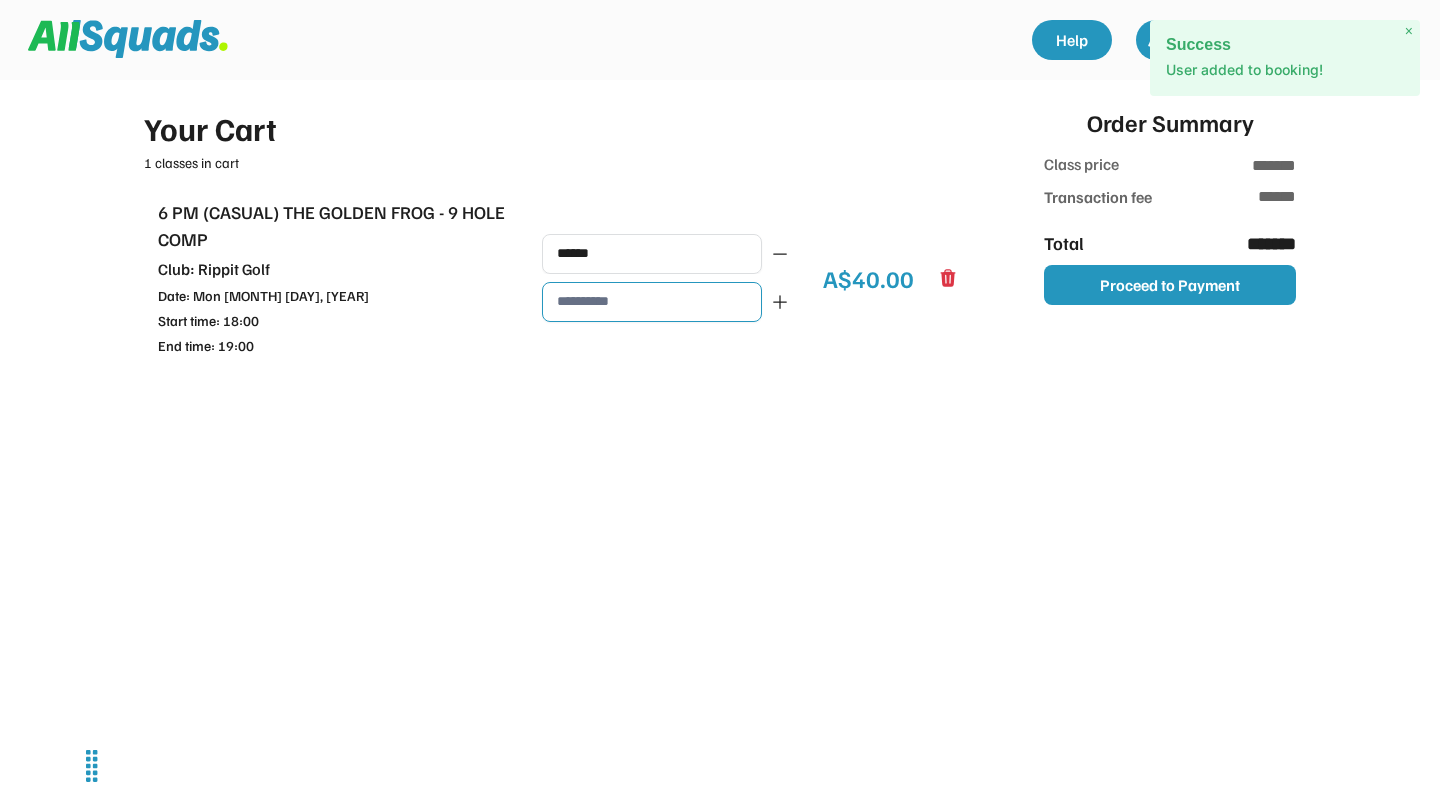 click at bounding box center [652, 302] 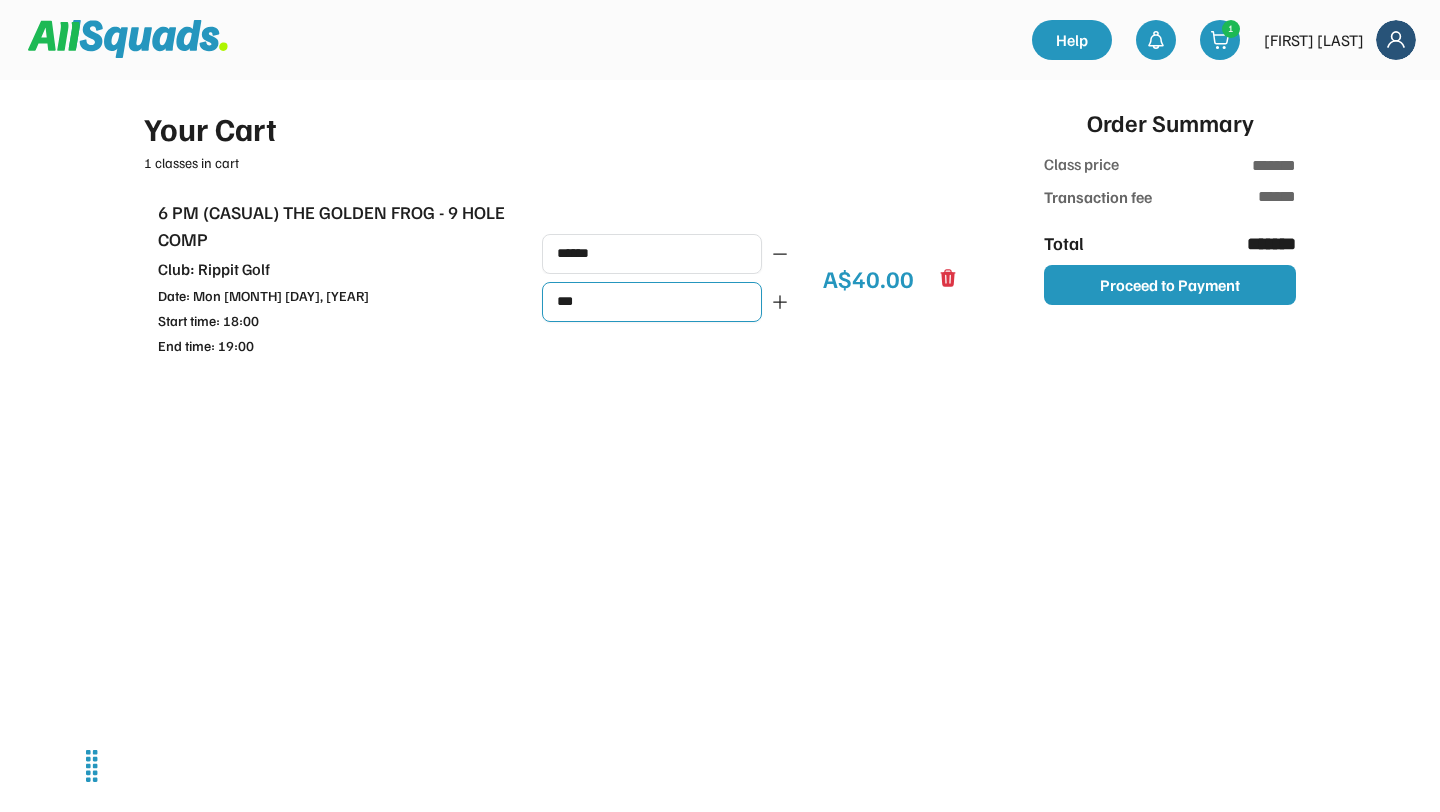 type on "***" 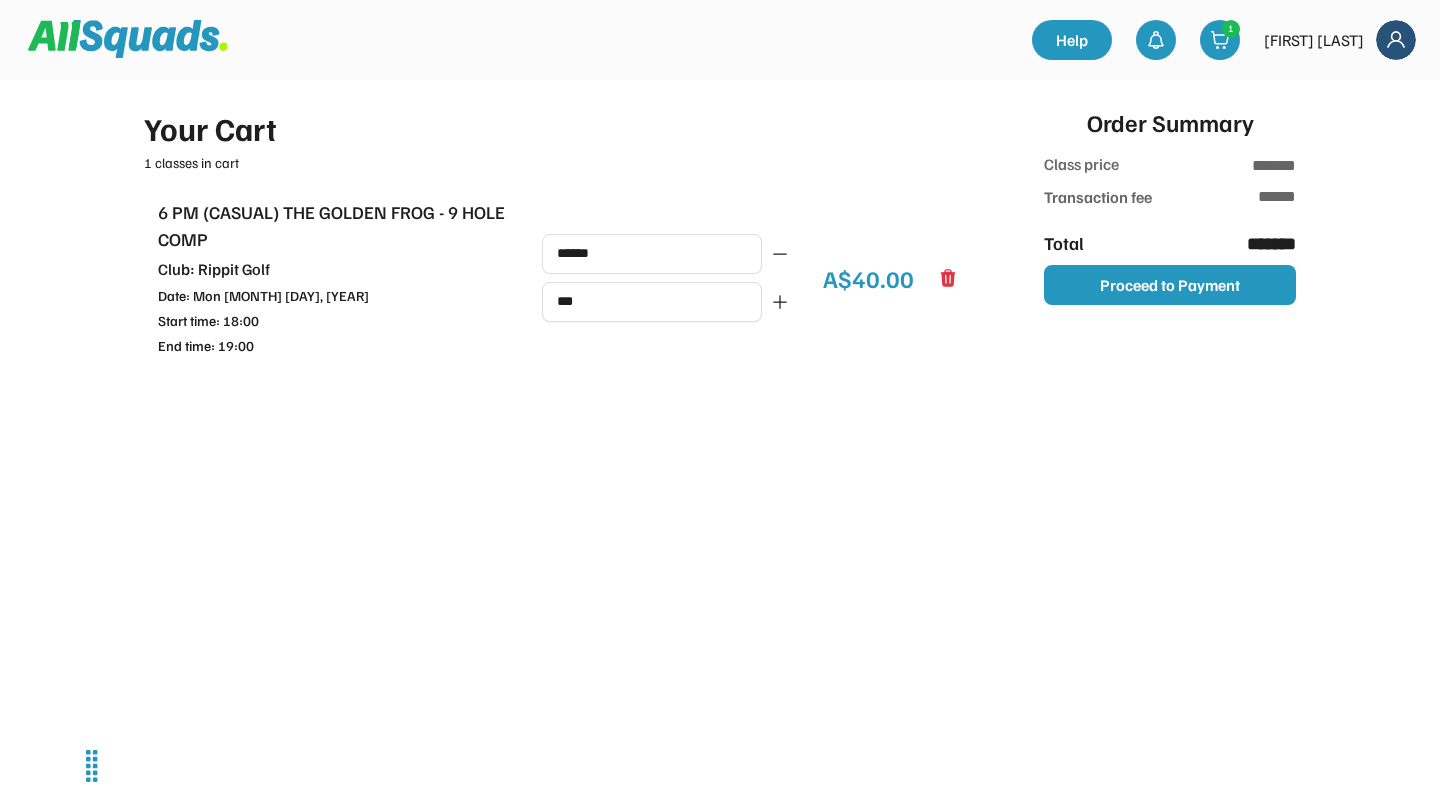 click on "6 PM (CASUAL) THE GOLDEN FROG - 9 HOLE COMP Club: Rippit Golf Date: Mon [MONTH] [DAY], [YEAR] Start time: 18:00 End time: 19:00       A$40.00" at bounding box center [558, 277] 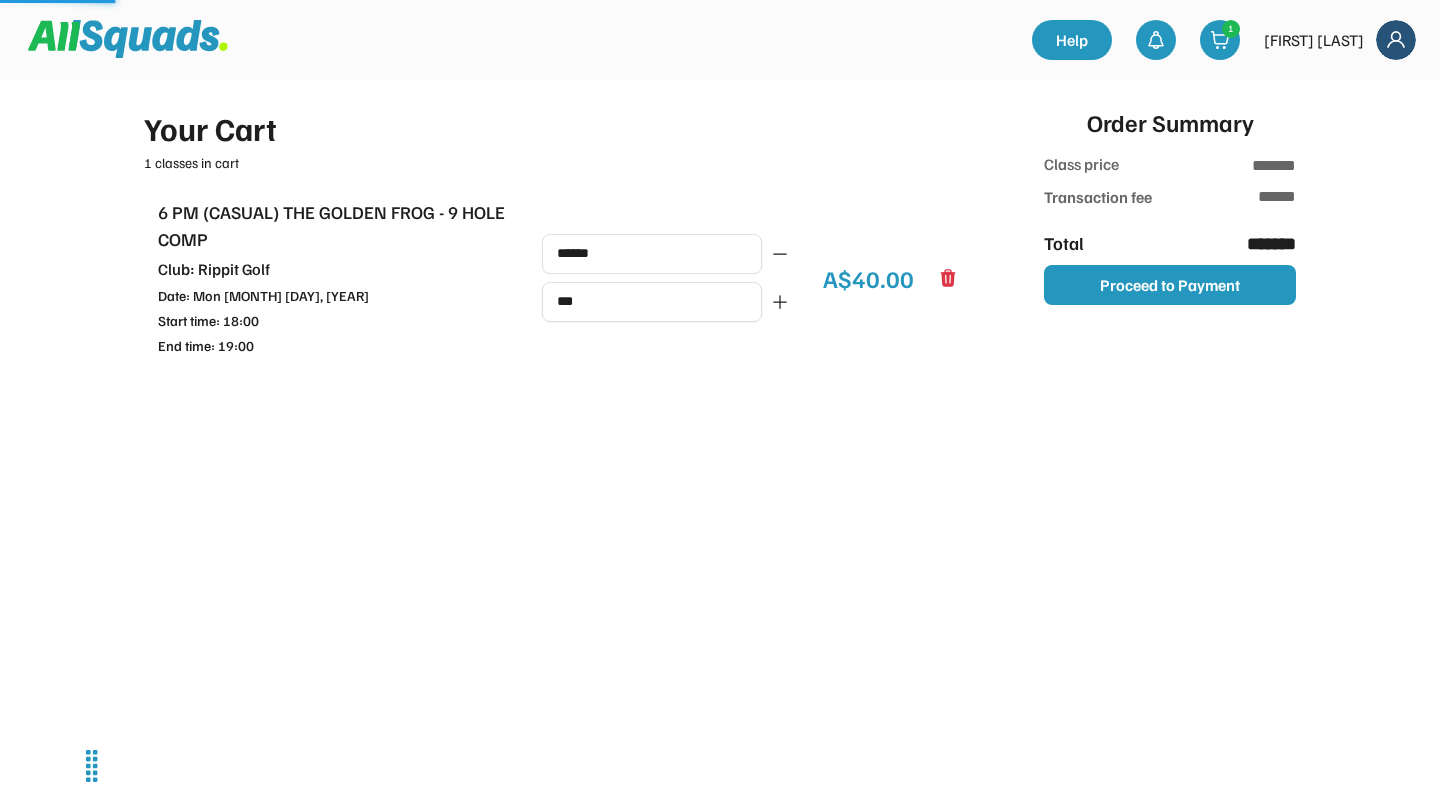 type 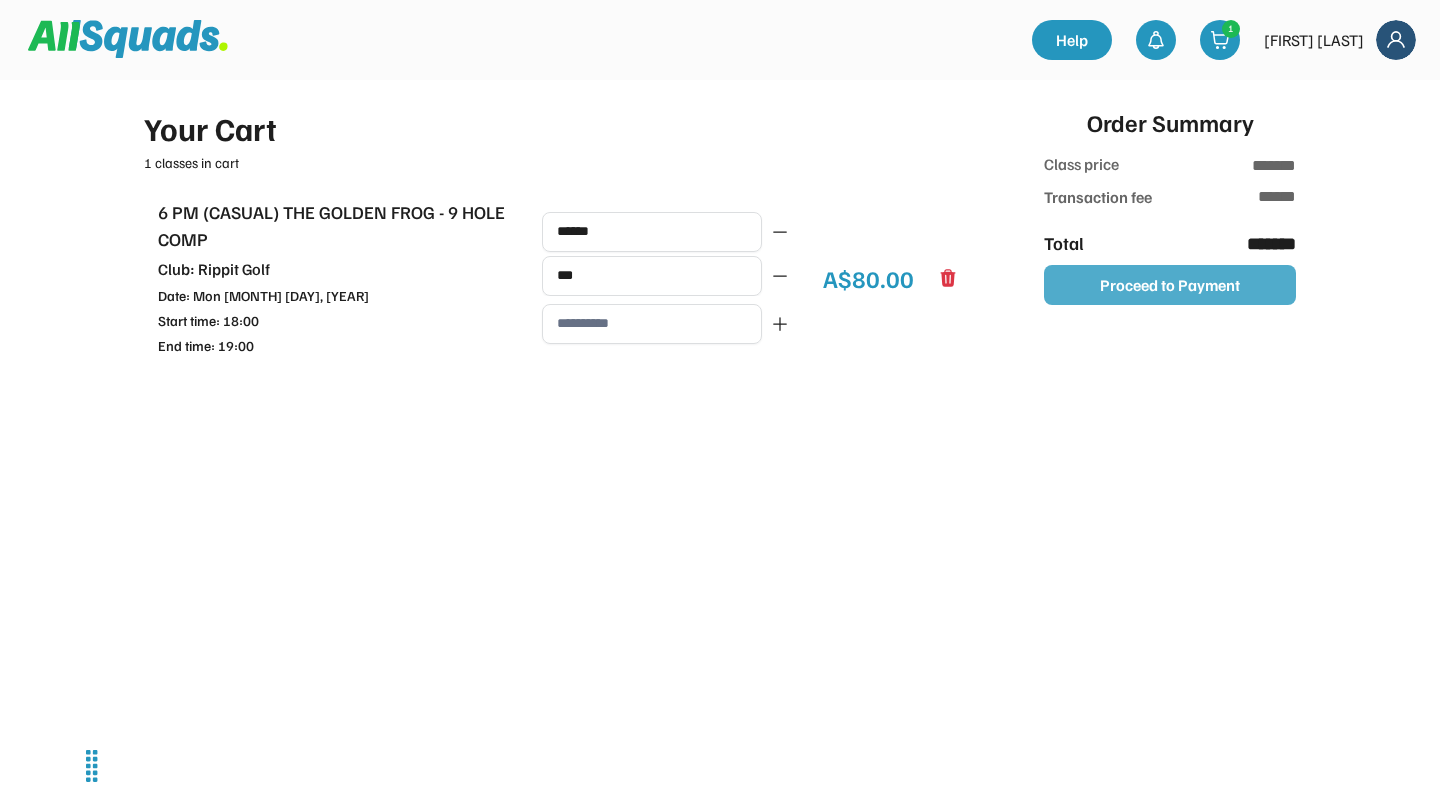 click on "Proceed to Payment" at bounding box center [1170, 285] 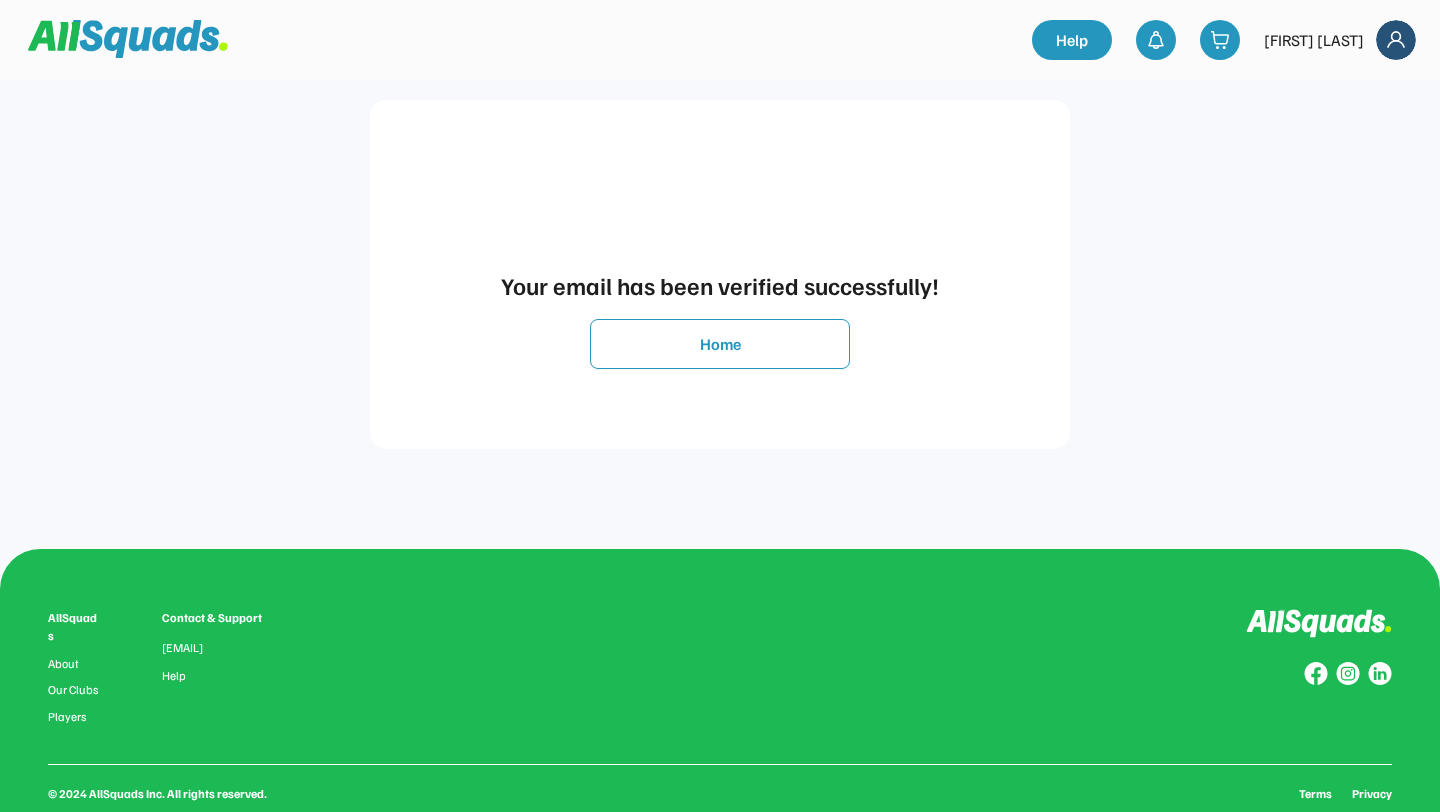 scroll, scrollTop: 0, scrollLeft: 0, axis: both 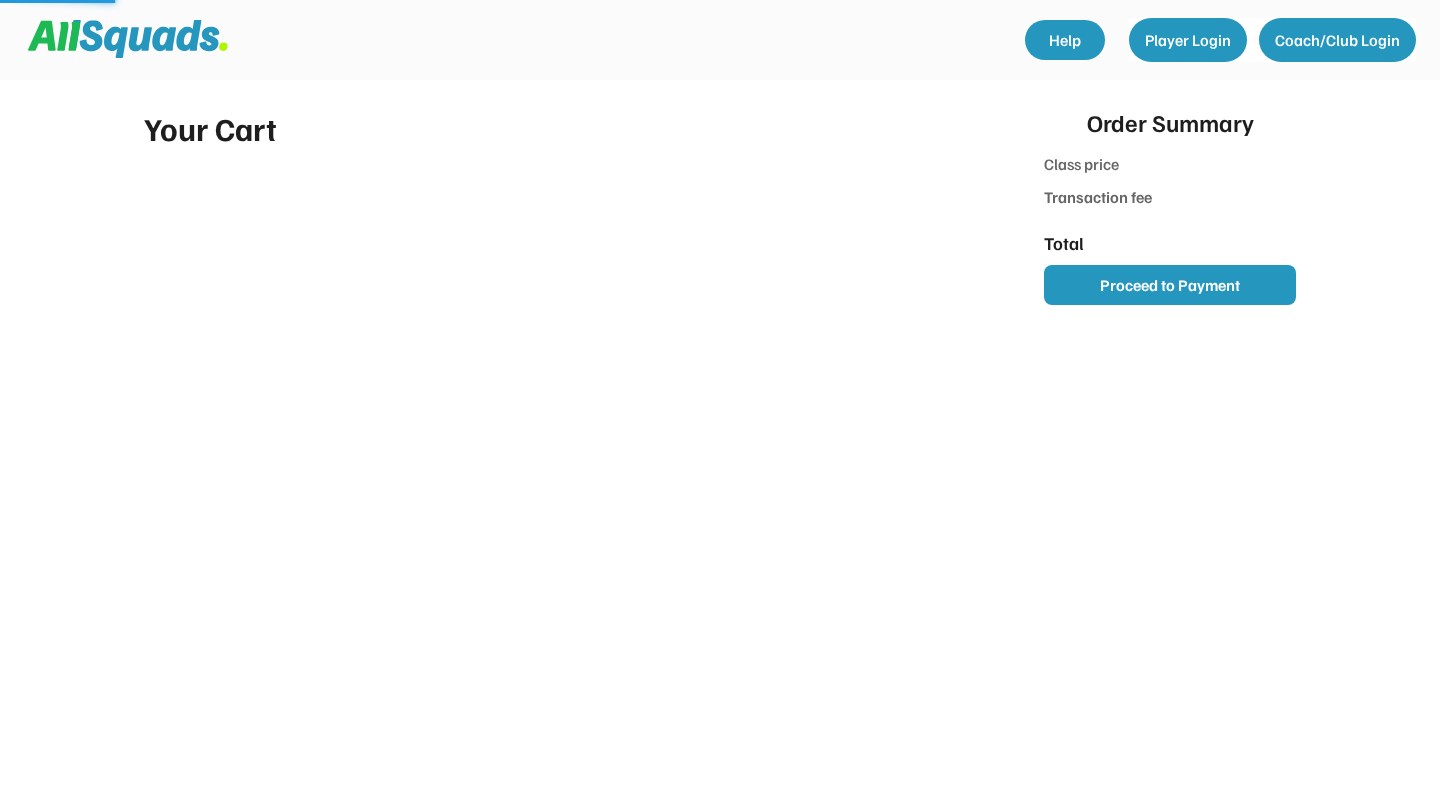 type on "*******" 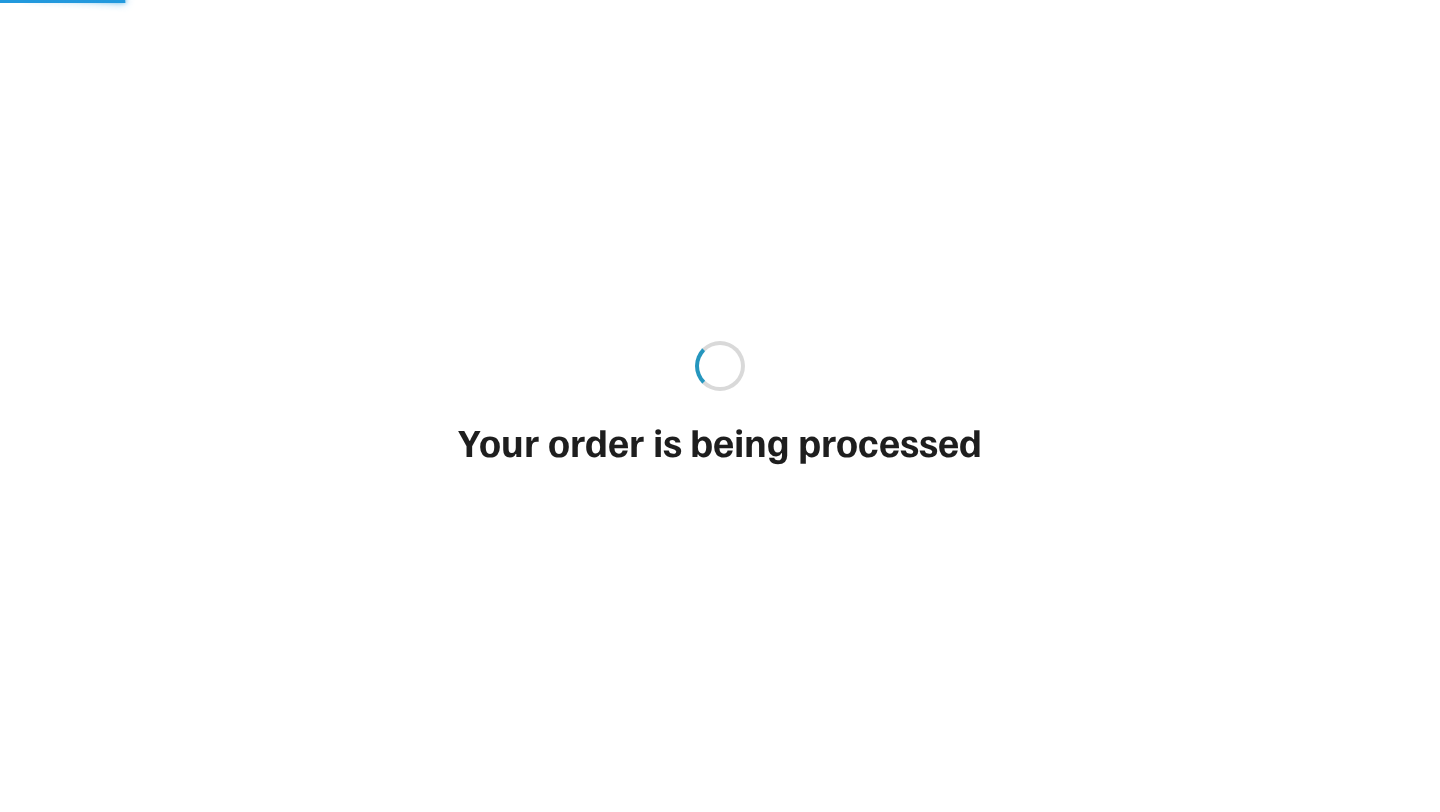 type on "******" 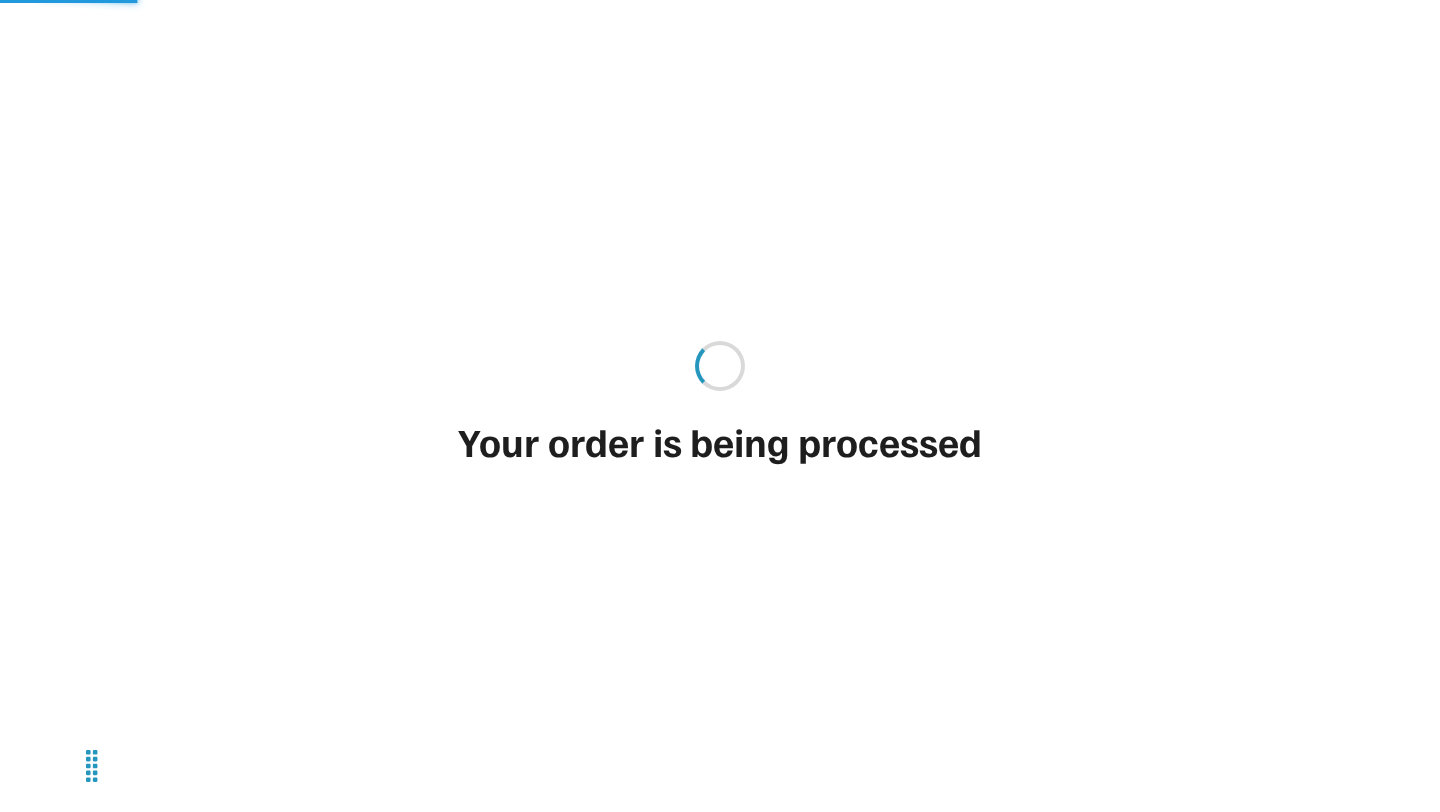 type on "*****" 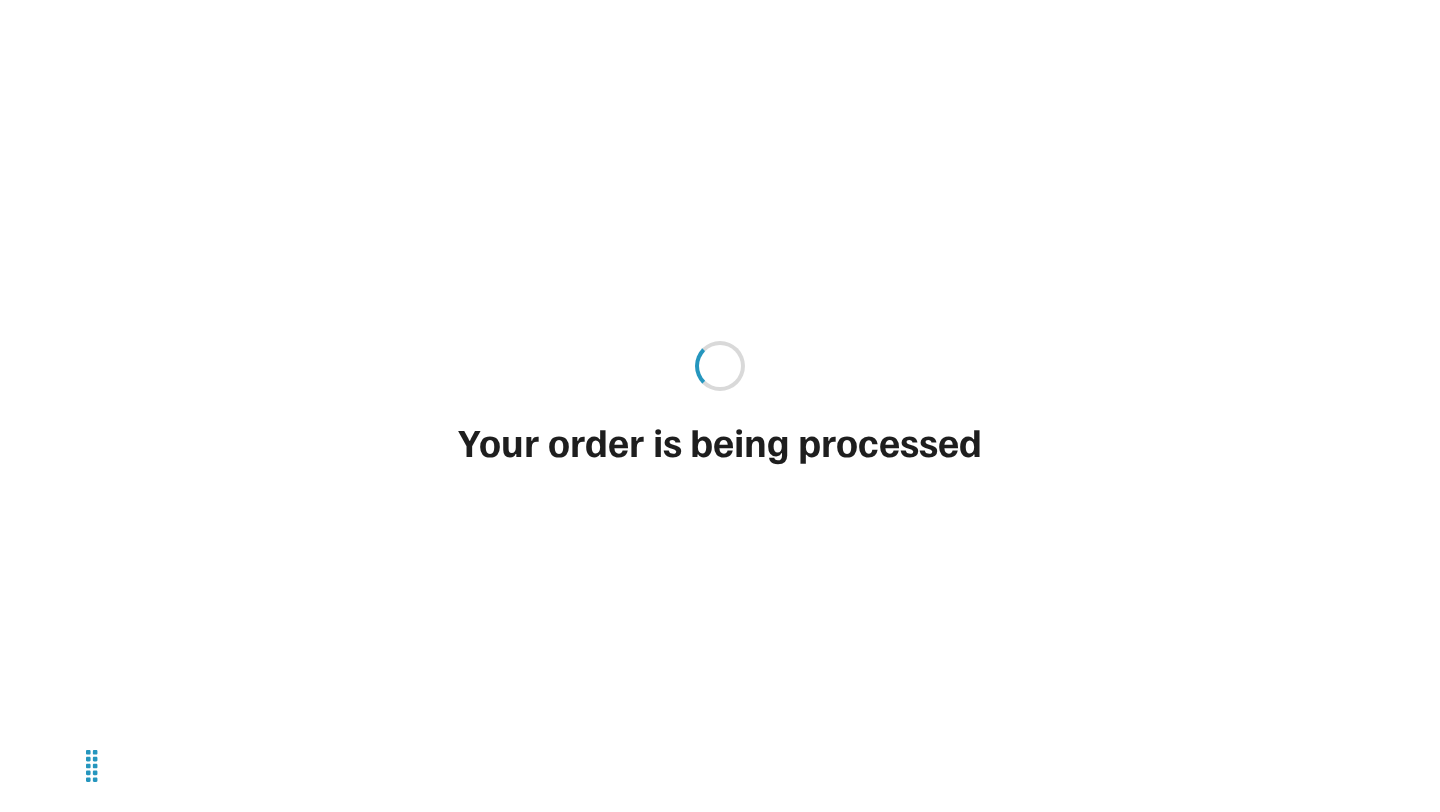 type on "**" 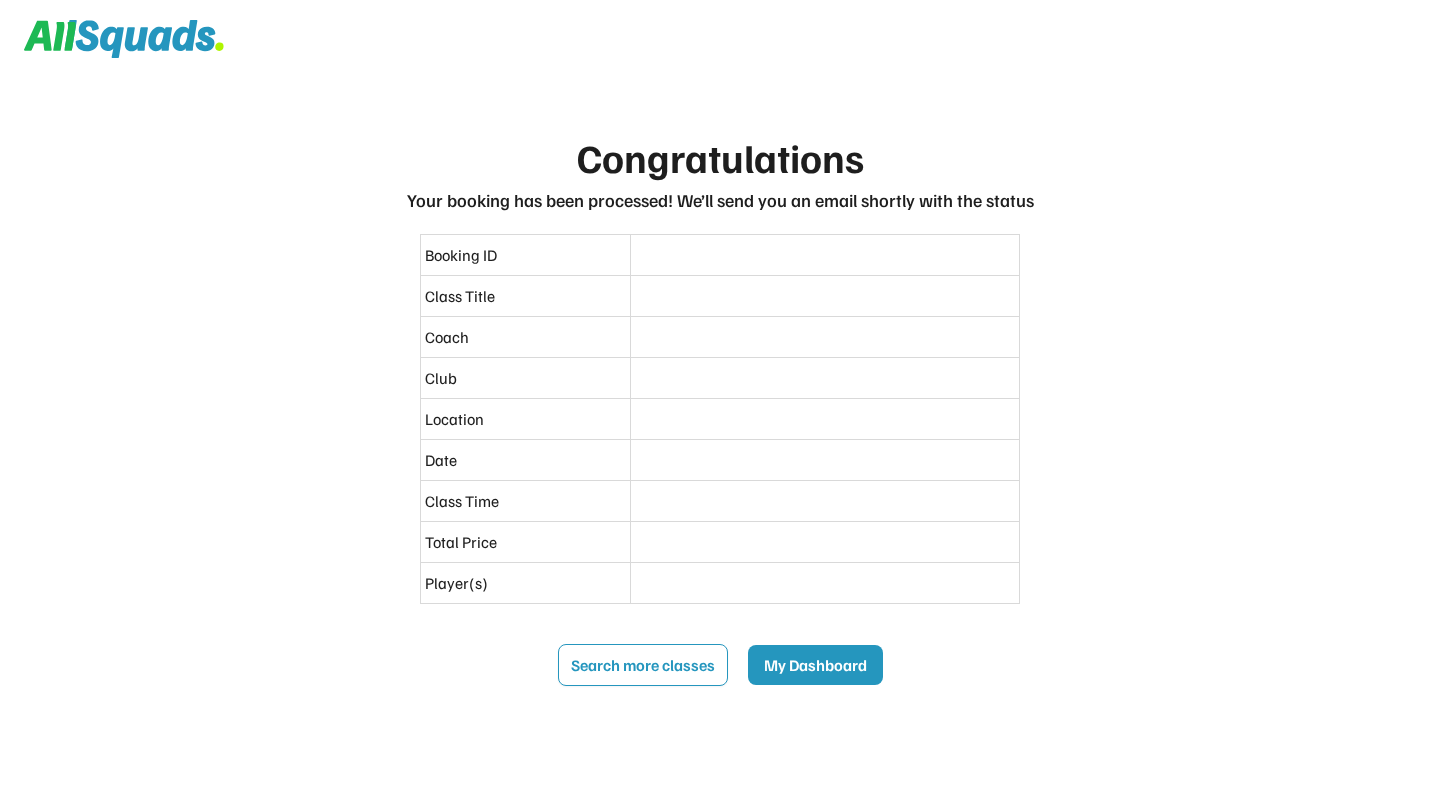 scroll, scrollTop: 0, scrollLeft: 0, axis: both 